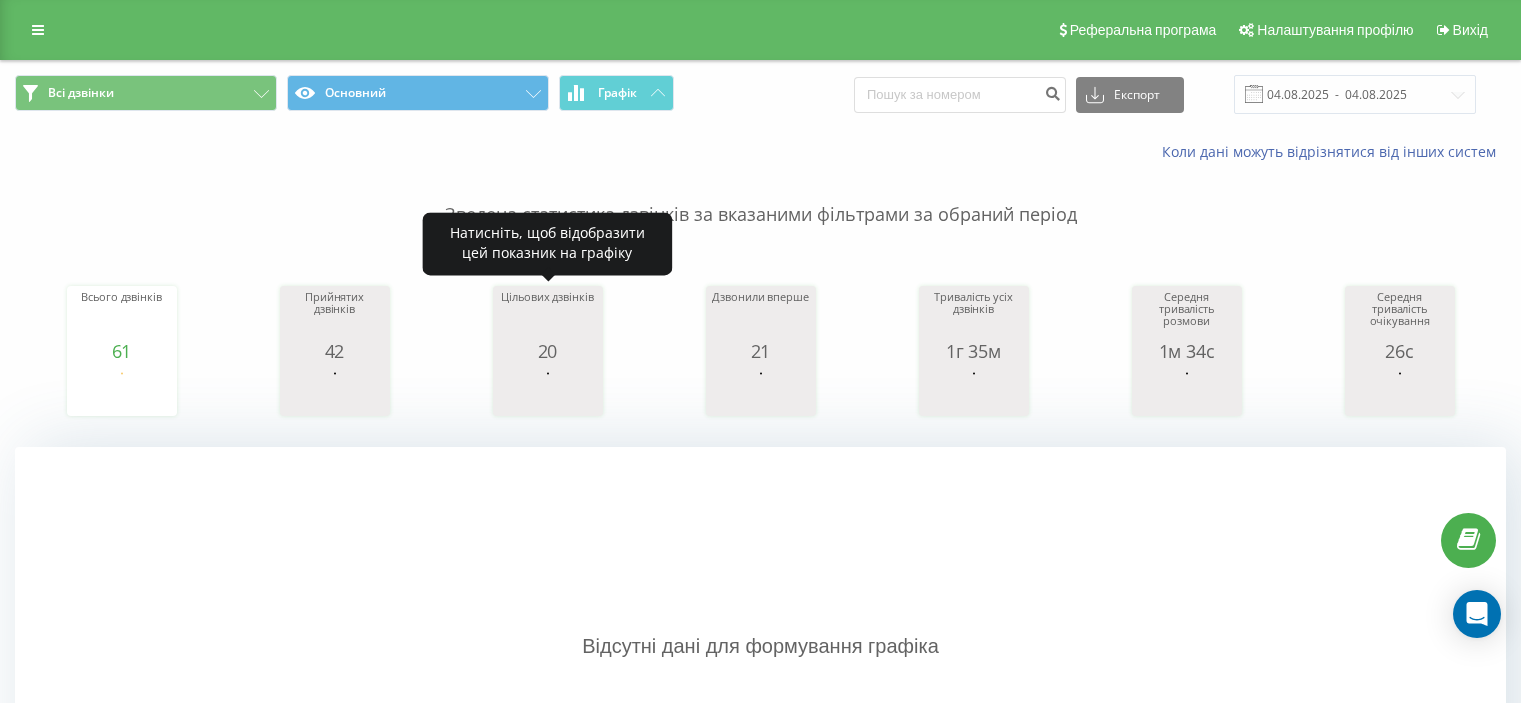 scroll, scrollTop: 0, scrollLeft: 0, axis: both 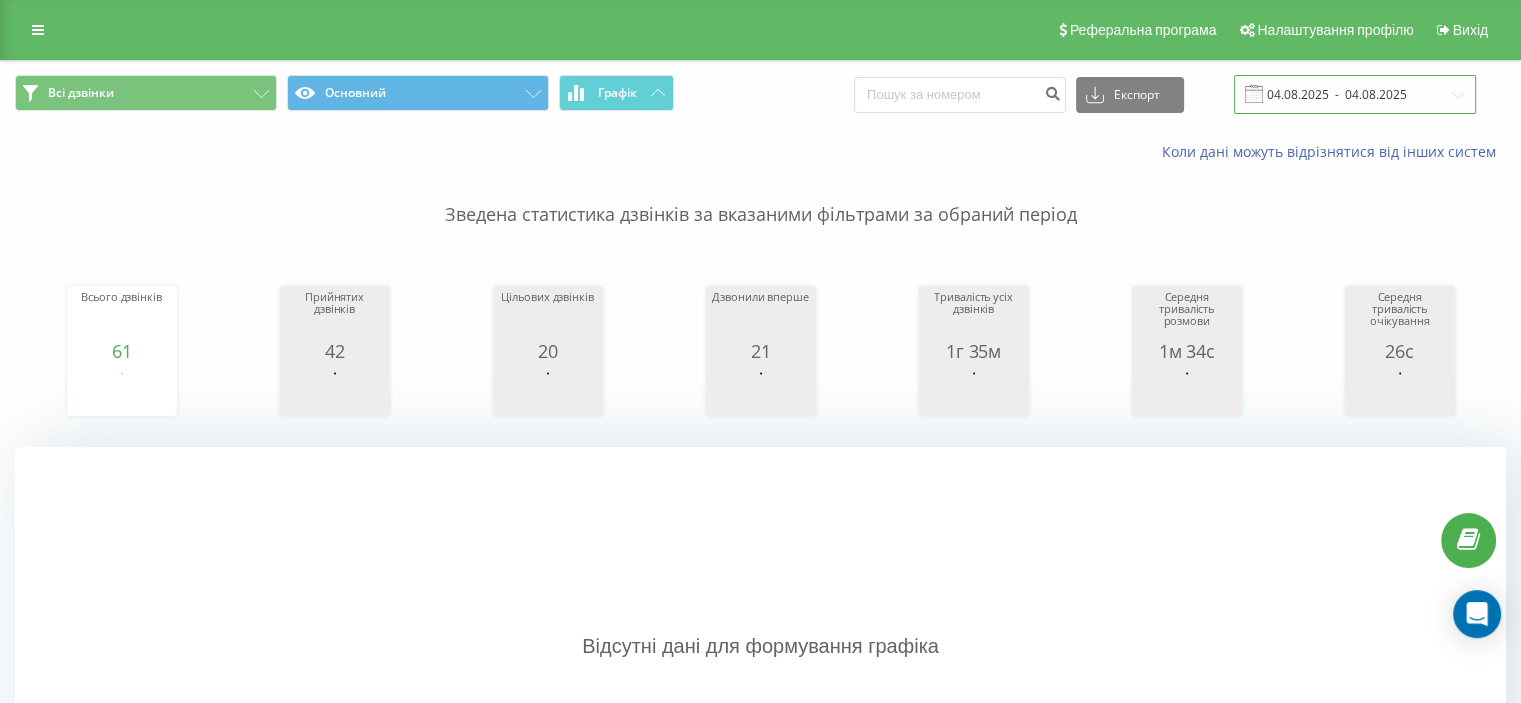 click on "04.08.2025  -  04.08.2025" at bounding box center [1355, 94] 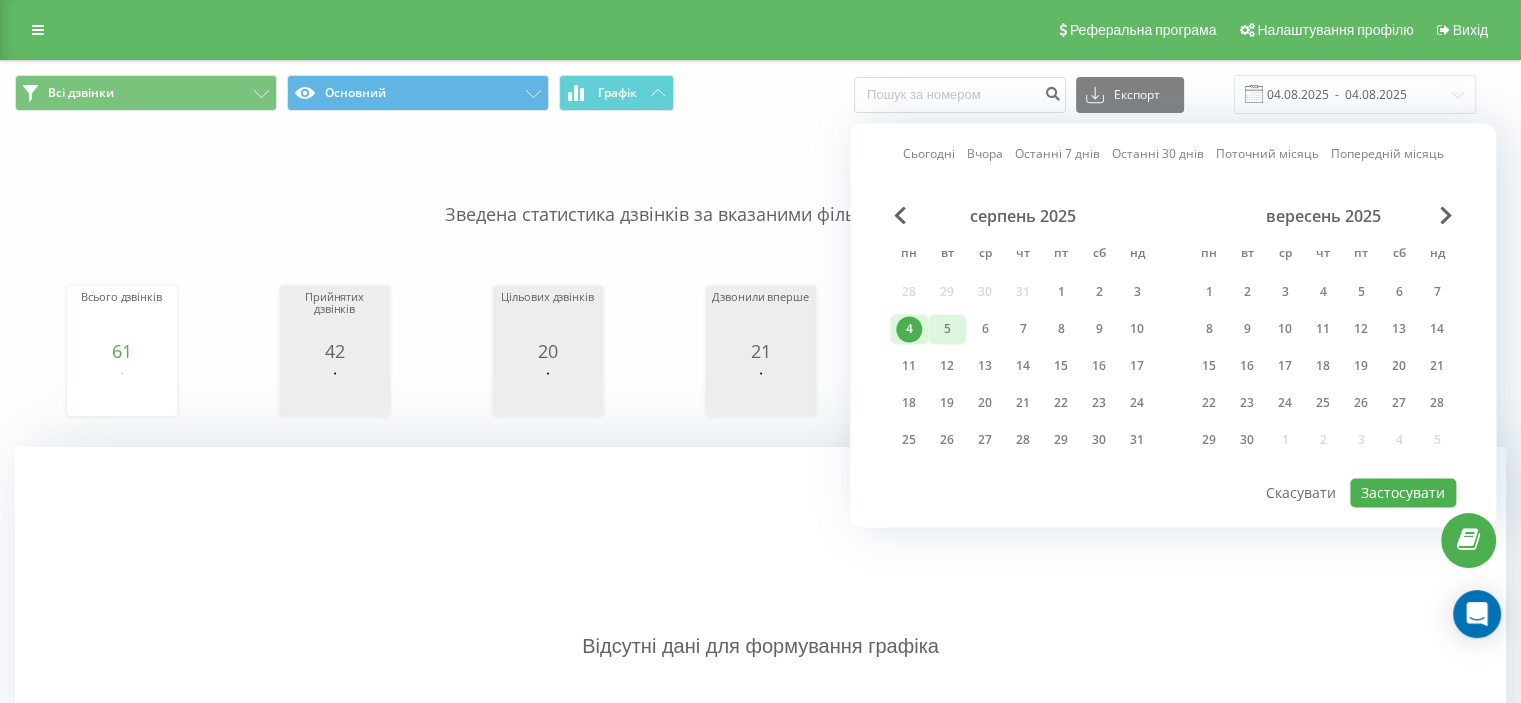 click on "5" at bounding box center (947, 329) 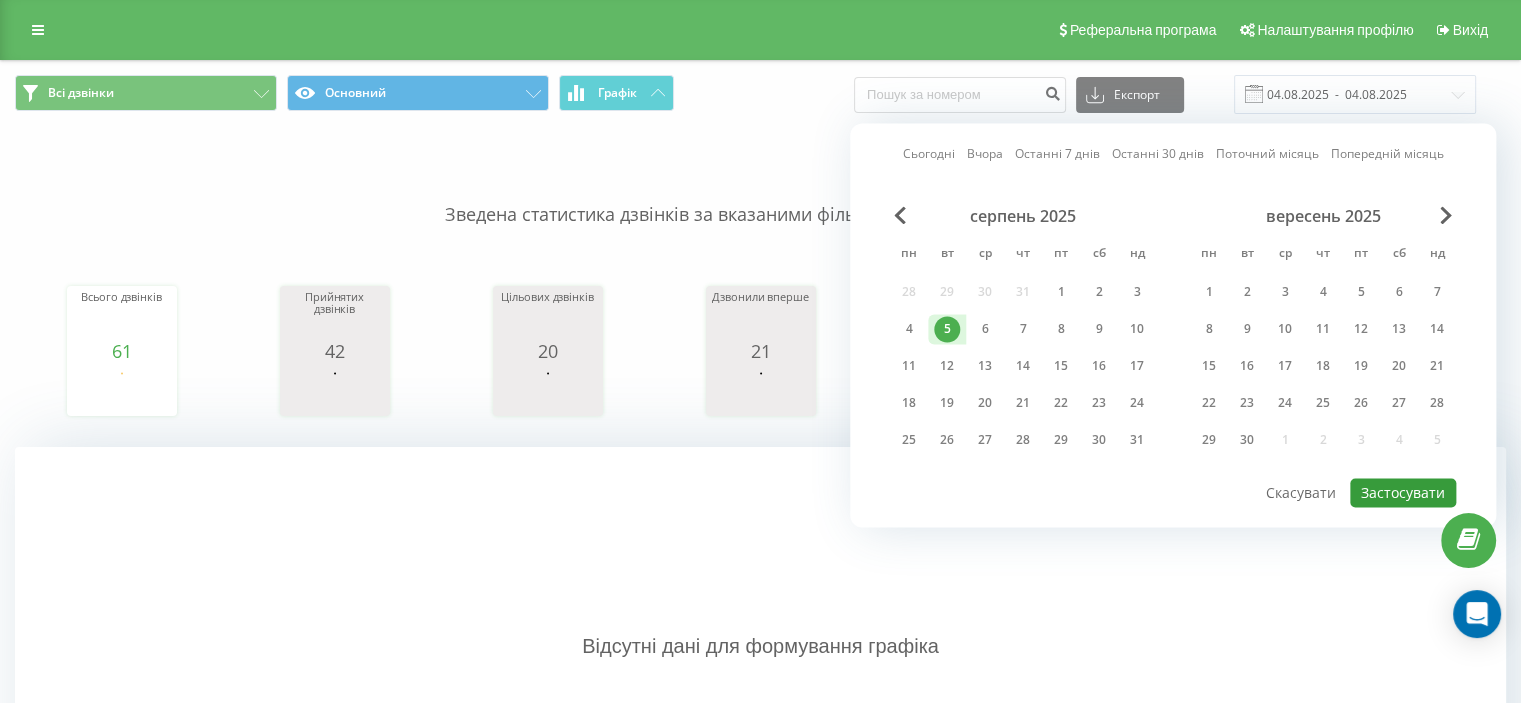 click on "Застосувати" at bounding box center (1403, 492) 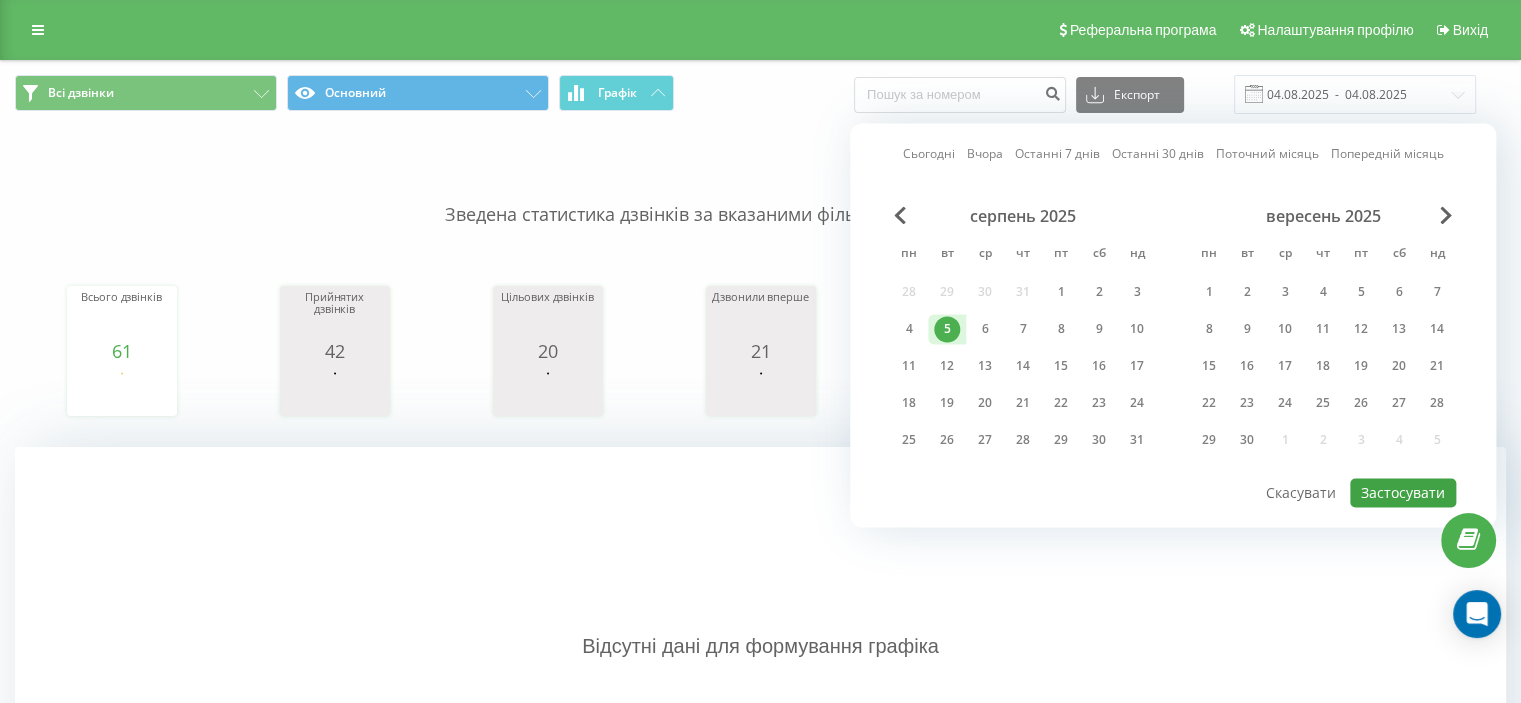 type on "05.08.2025  -  05.08.2025" 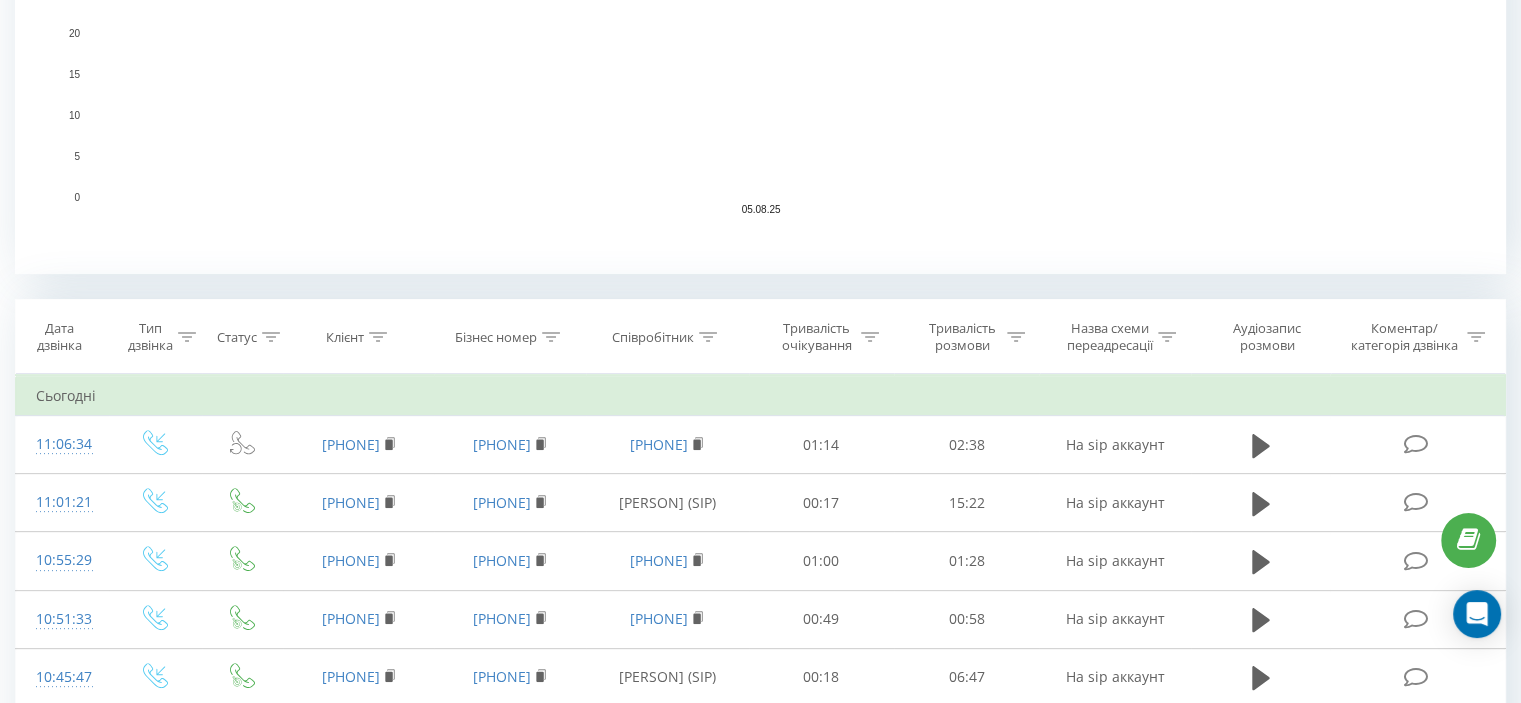 scroll, scrollTop: 600, scrollLeft: 0, axis: vertical 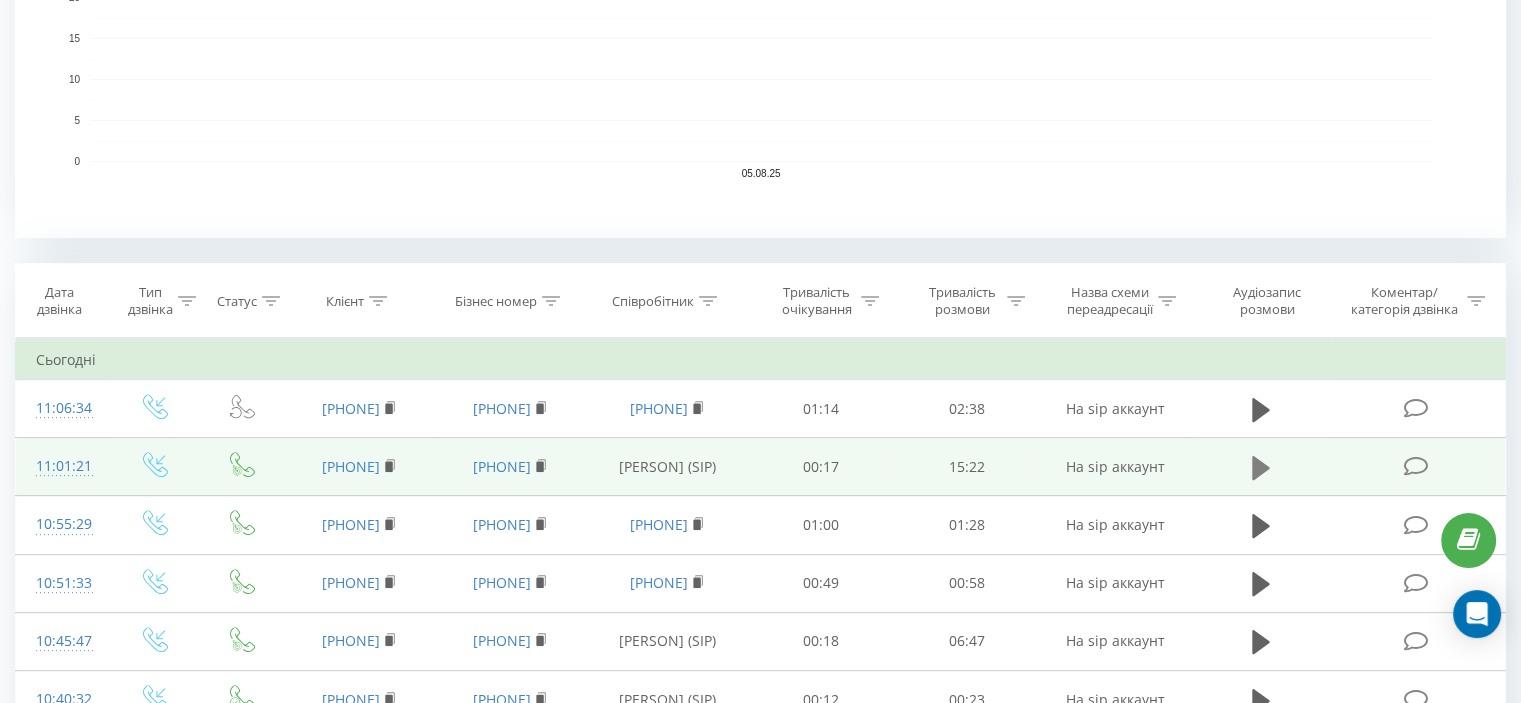 click 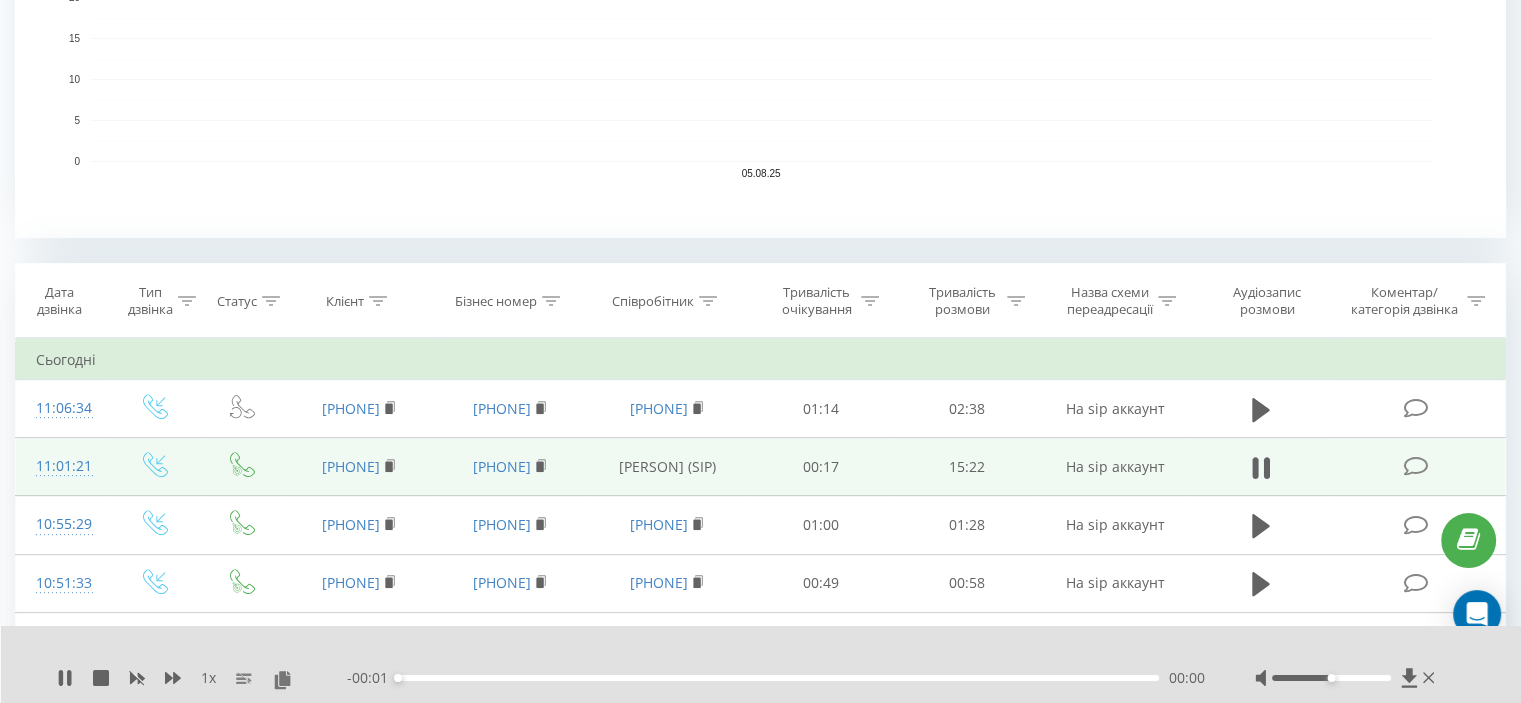click at bounding box center [1331, 678] 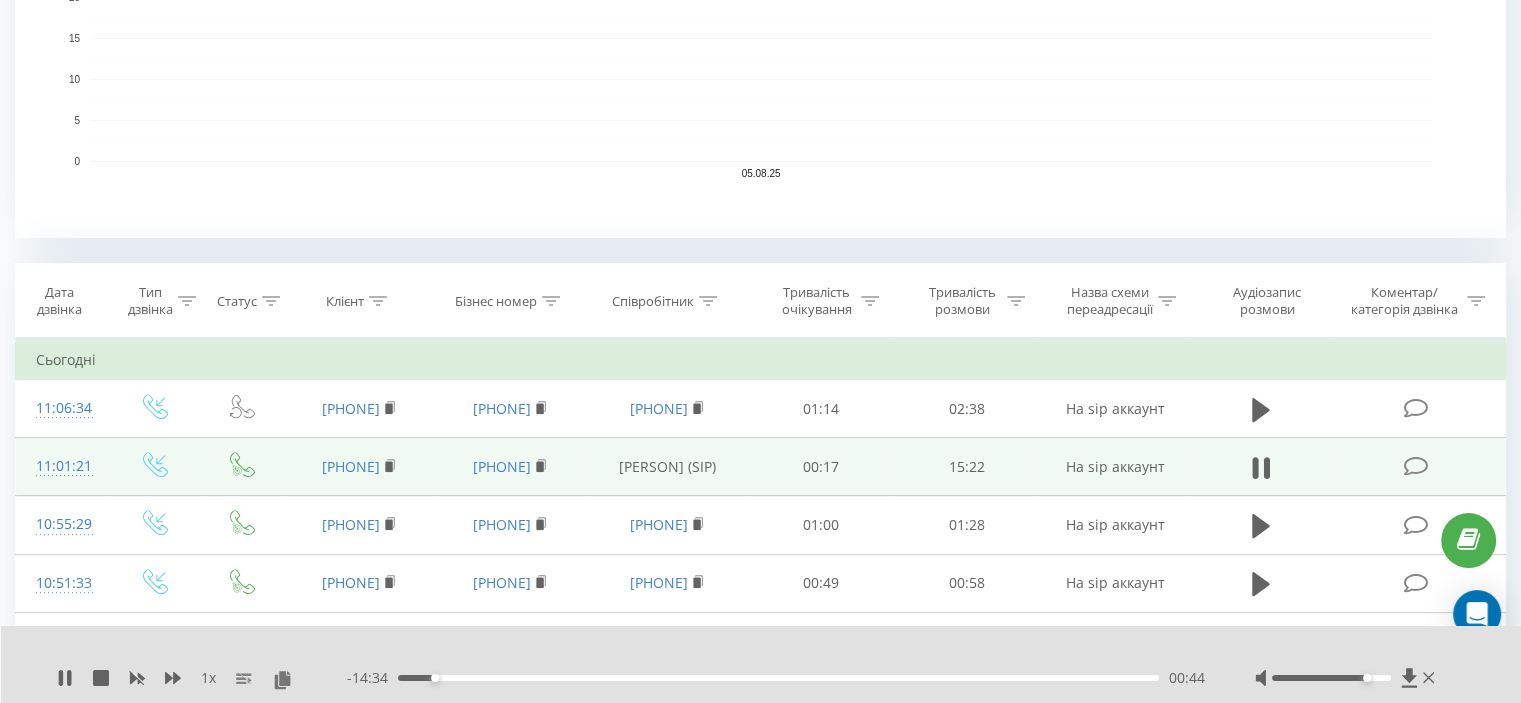 click at bounding box center (748, 652) 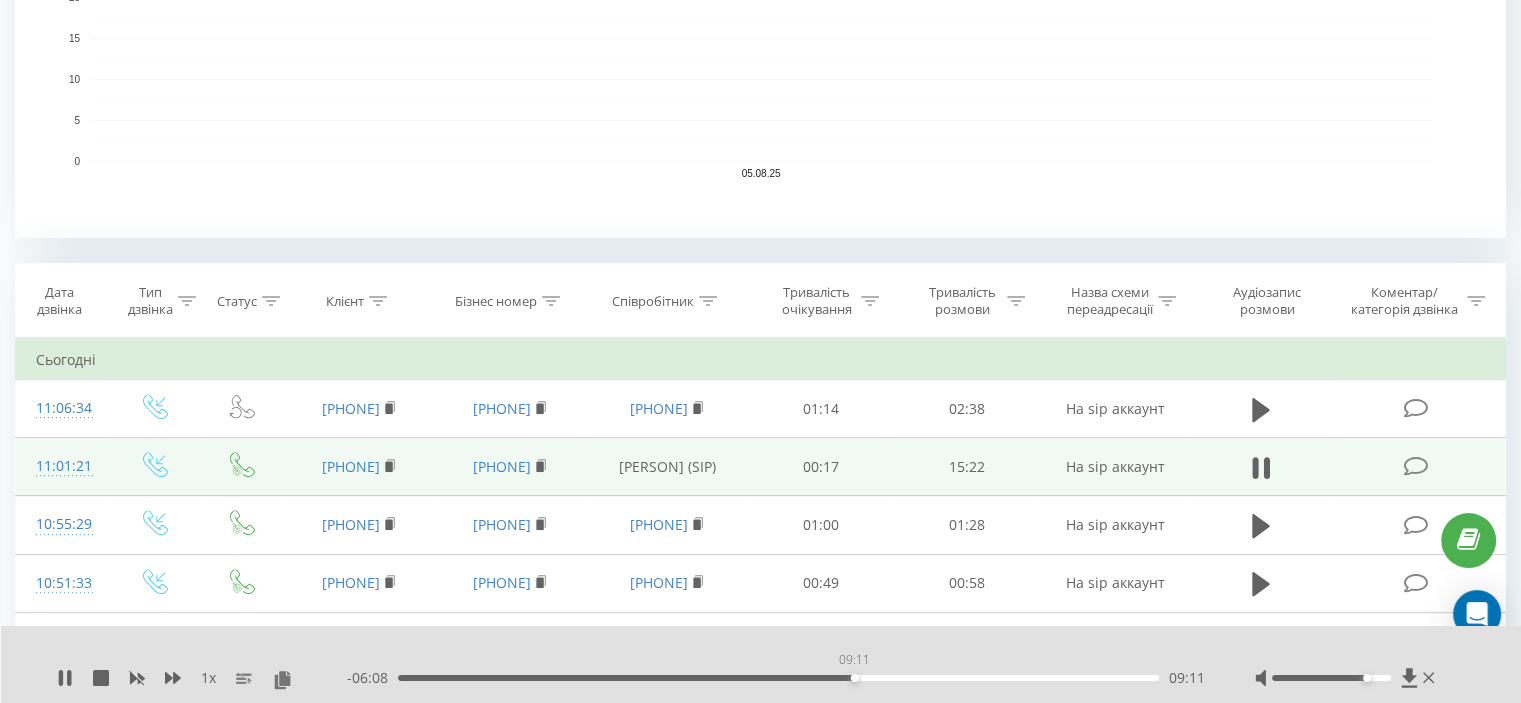 click on "09:11" at bounding box center (778, 678) 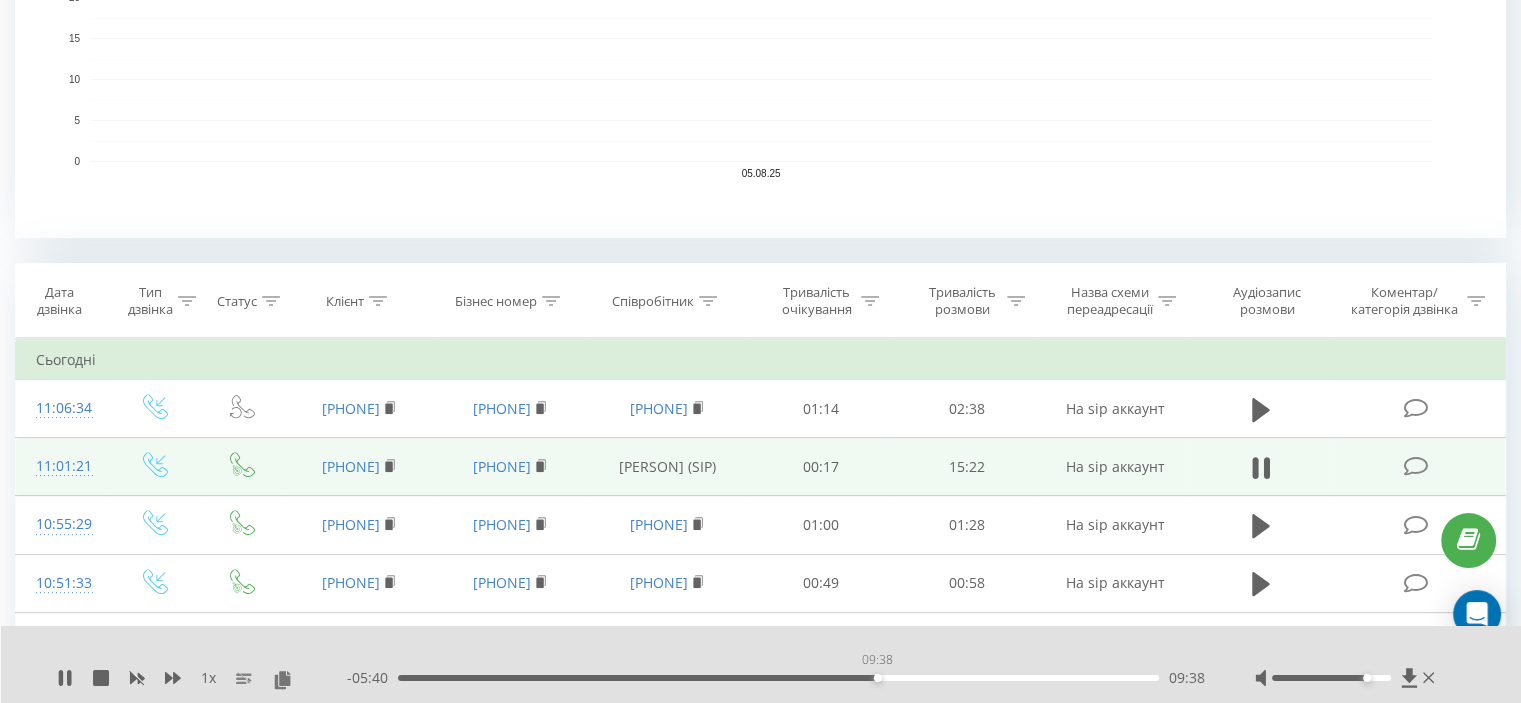 click on "09:38" at bounding box center (778, 678) 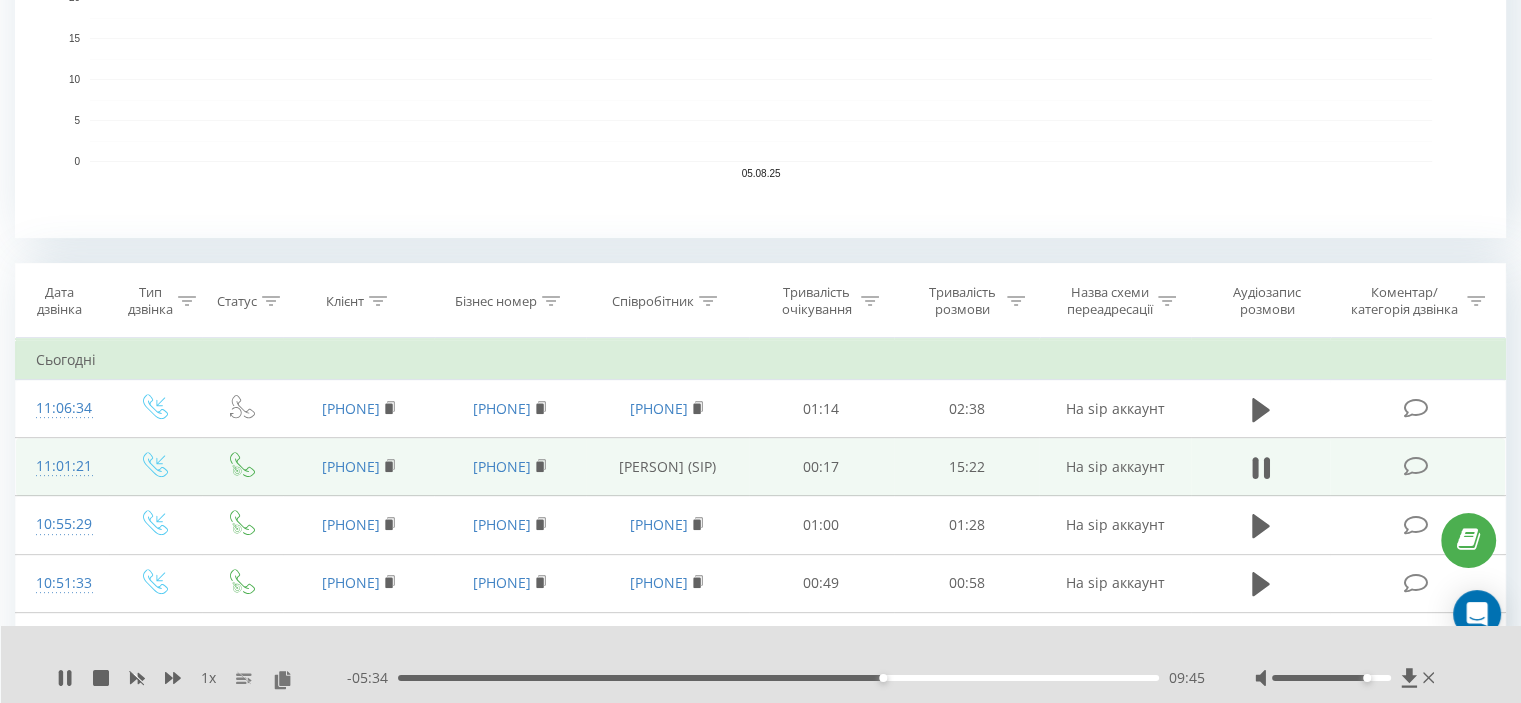 click on "09:45" at bounding box center [778, 678] 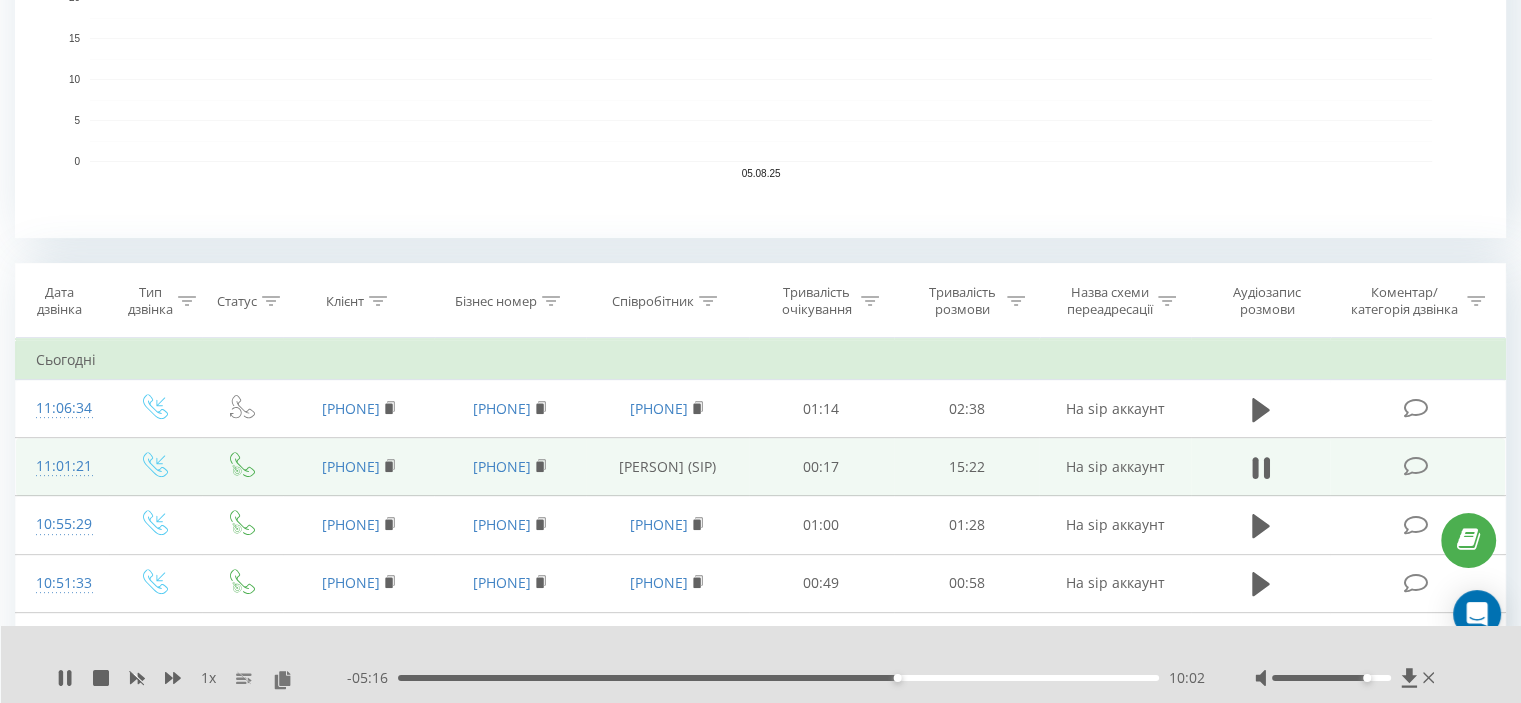 click on "- 05:16 10:02   10:02" at bounding box center (776, 678) 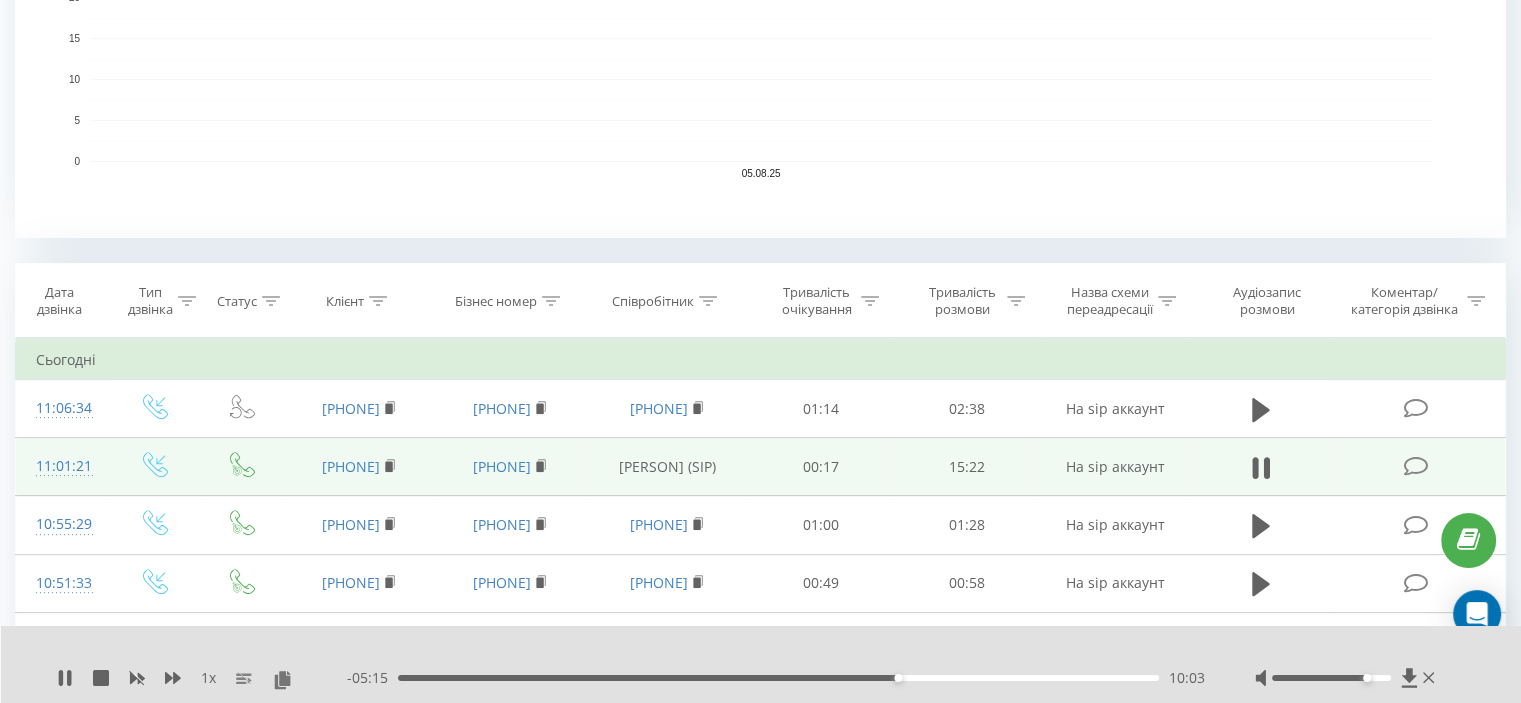 click on "10:03" at bounding box center (778, 678) 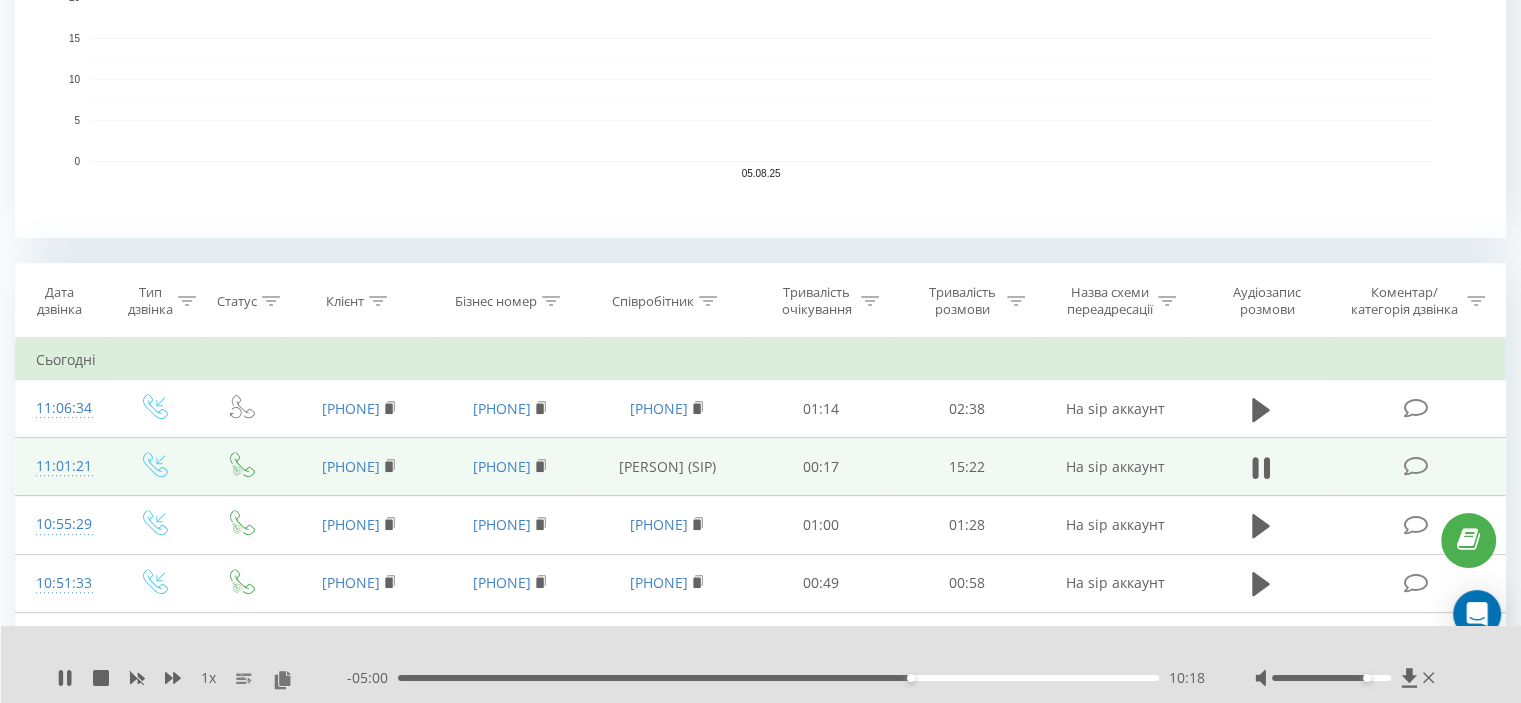click on "10:18" at bounding box center (778, 678) 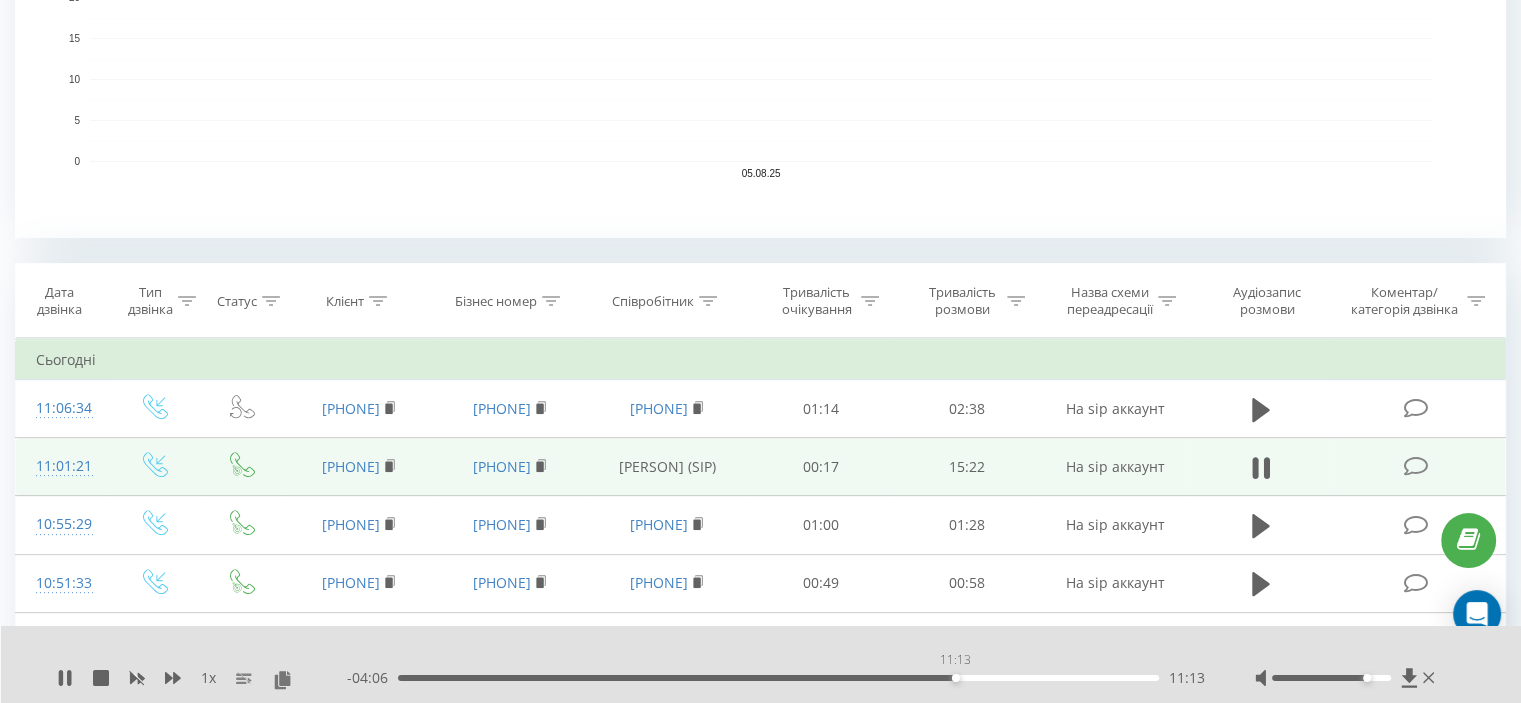 click on "11:13" at bounding box center (778, 678) 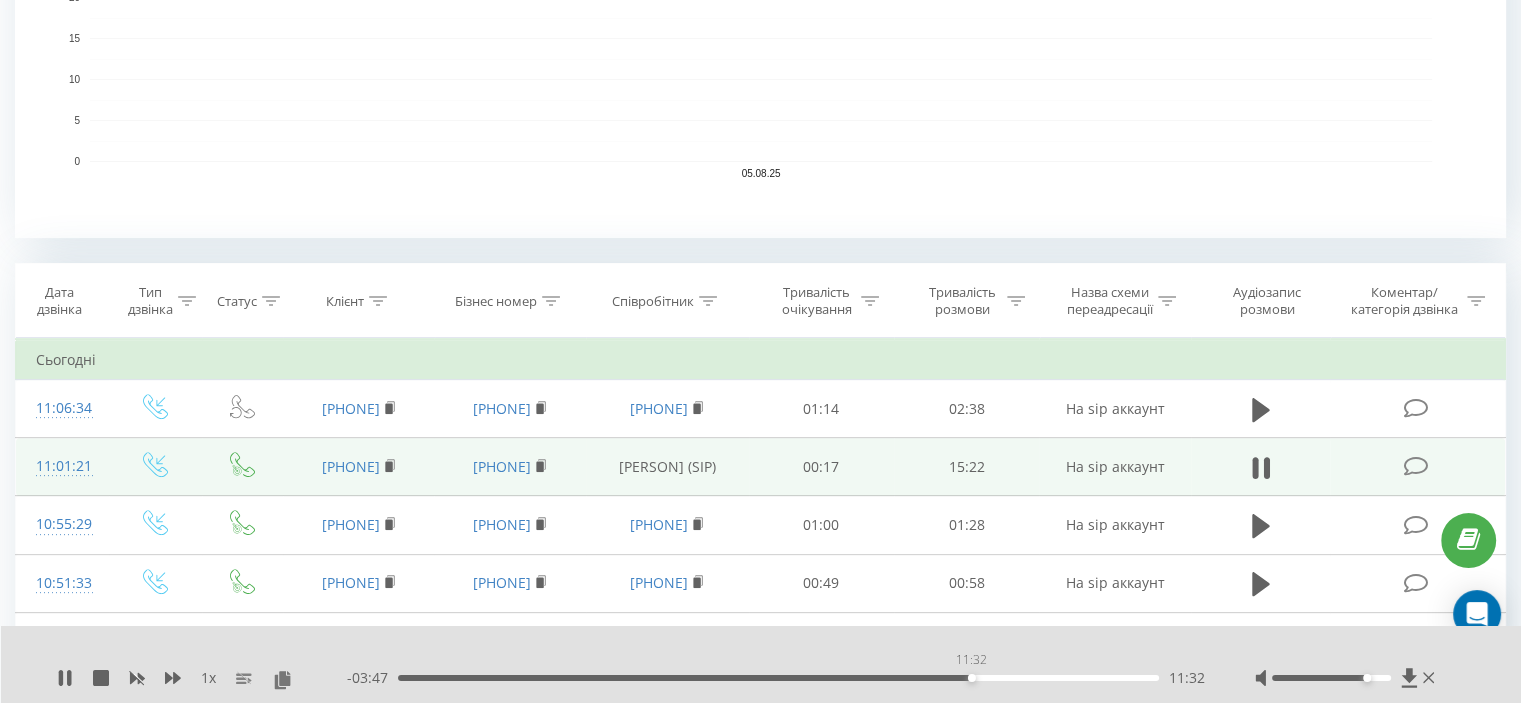 click on "11:32" at bounding box center [778, 678] 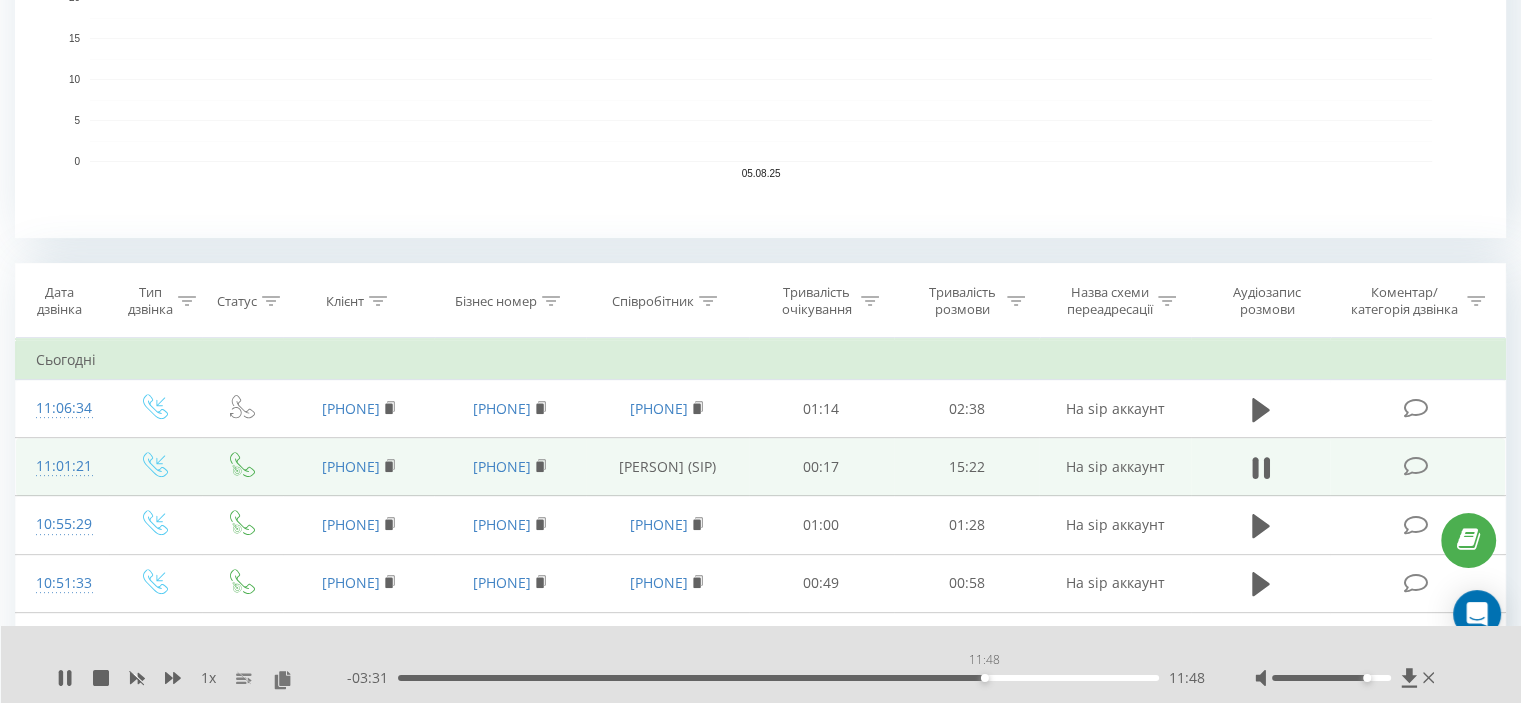 click on "11:48" at bounding box center (778, 678) 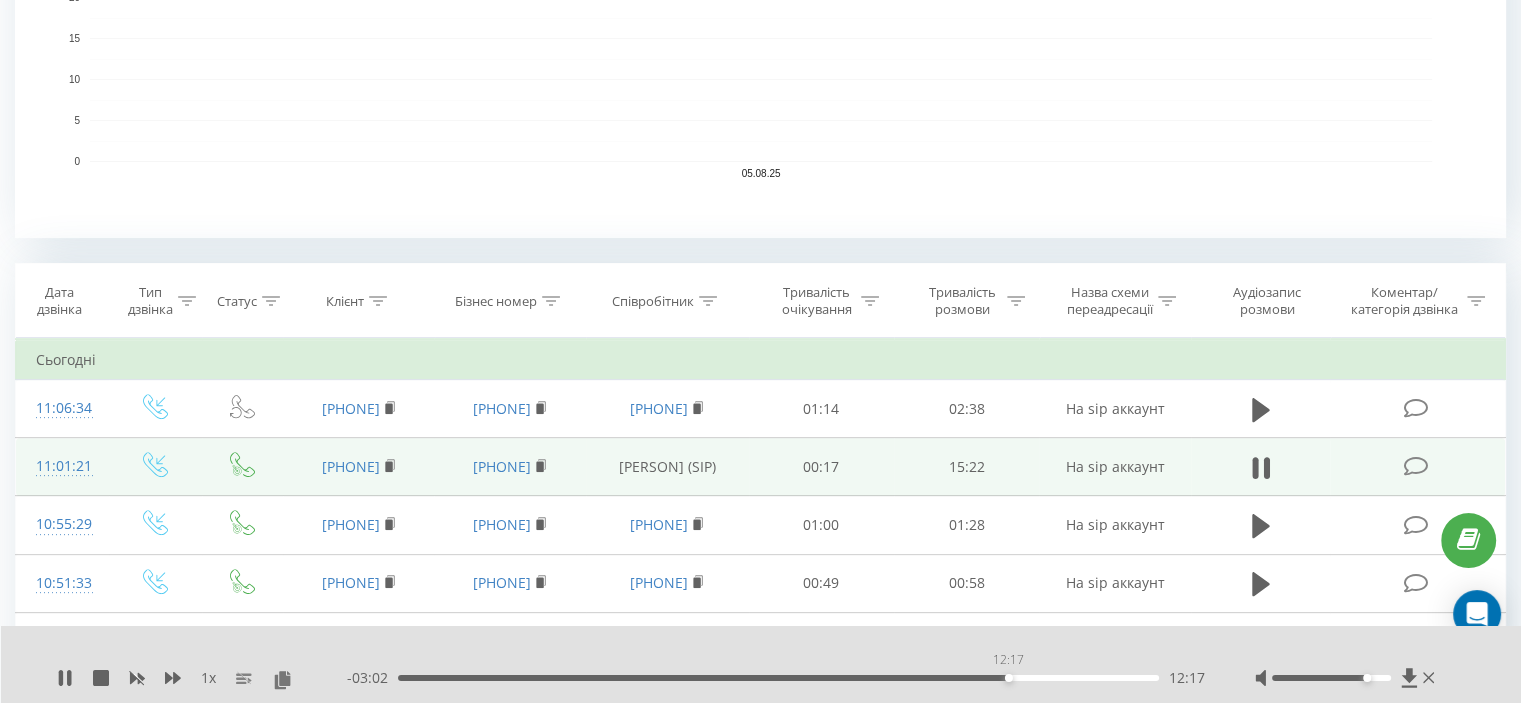 click on "12:17" at bounding box center [778, 678] 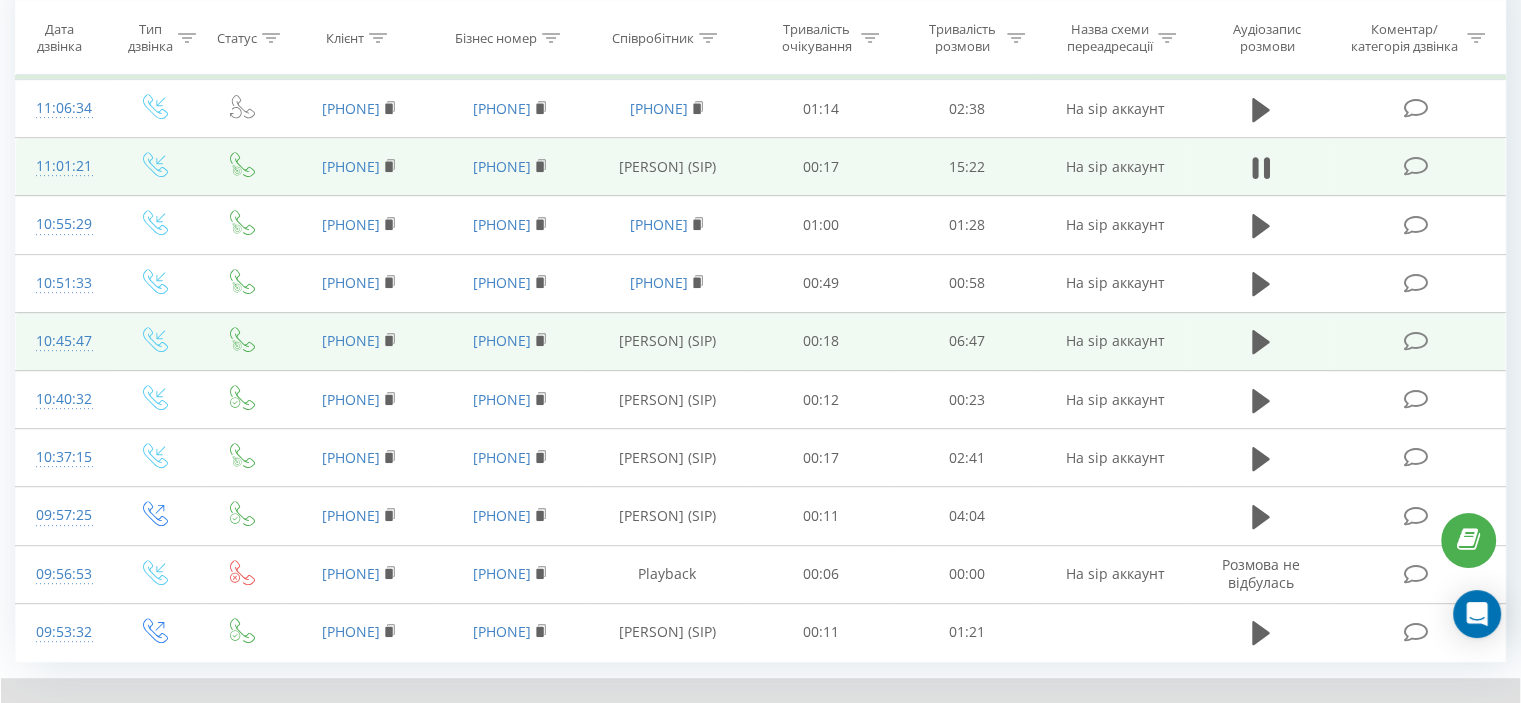 scroll, scrollTop: 1007, scrollLeft: 0, axis: vertical 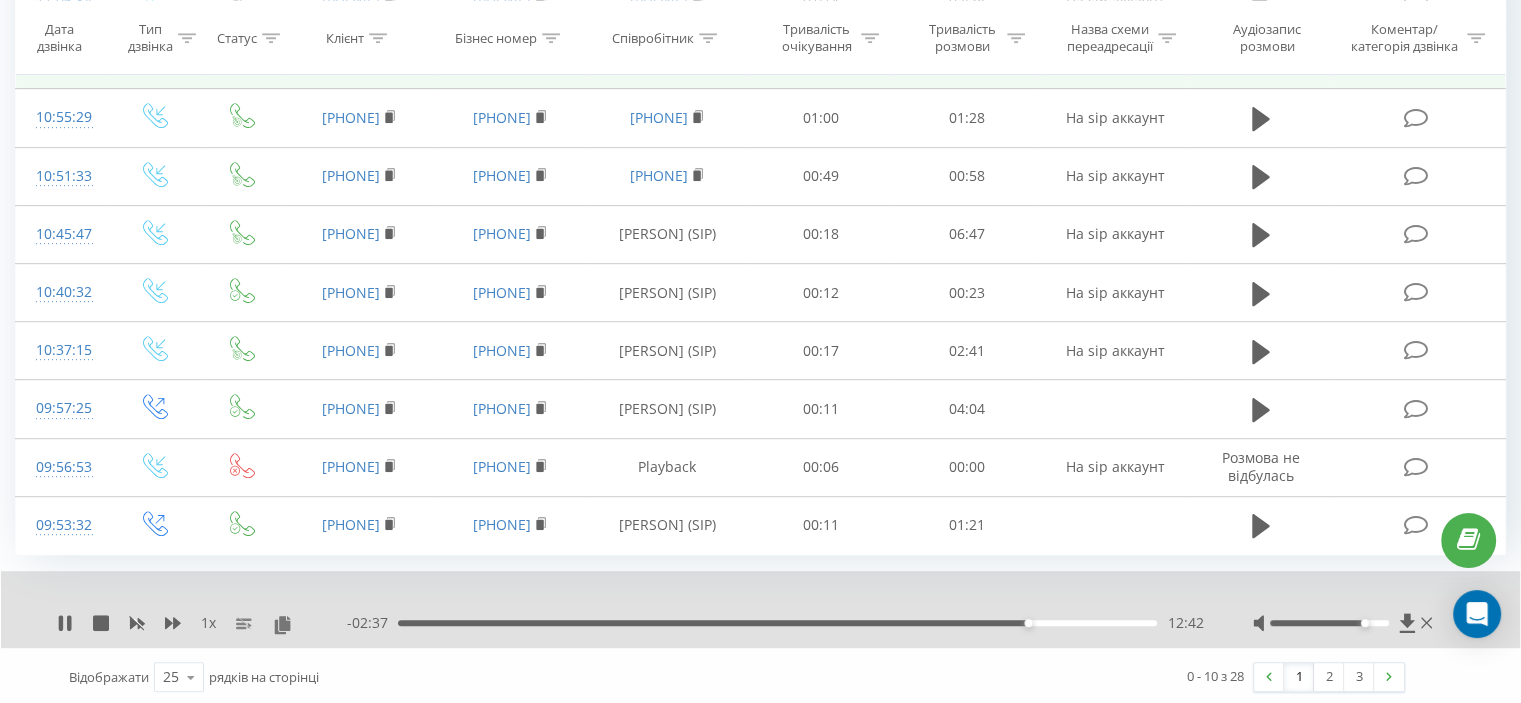 click on "12:42" at bounding box center (777, 623) 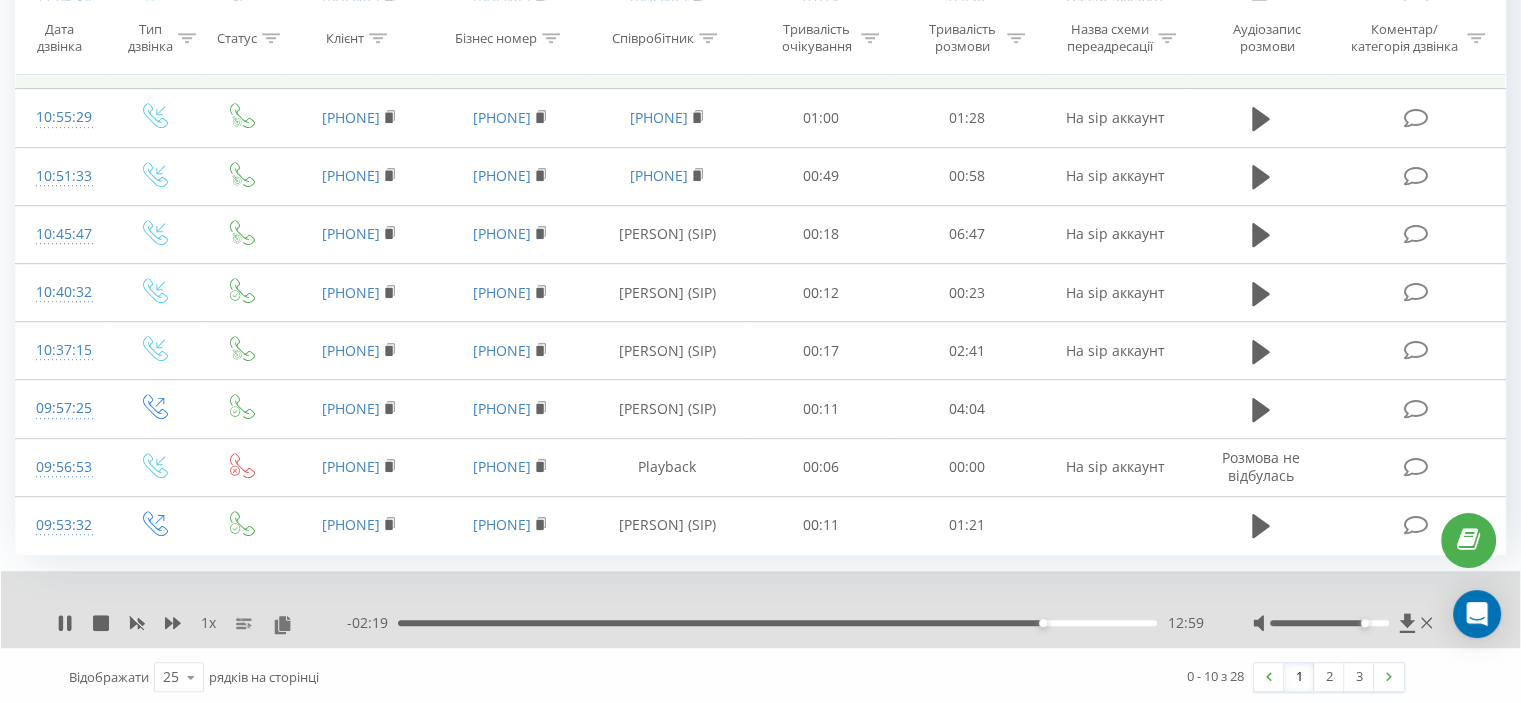 click on "12:59" at bounding box center [777, 623] 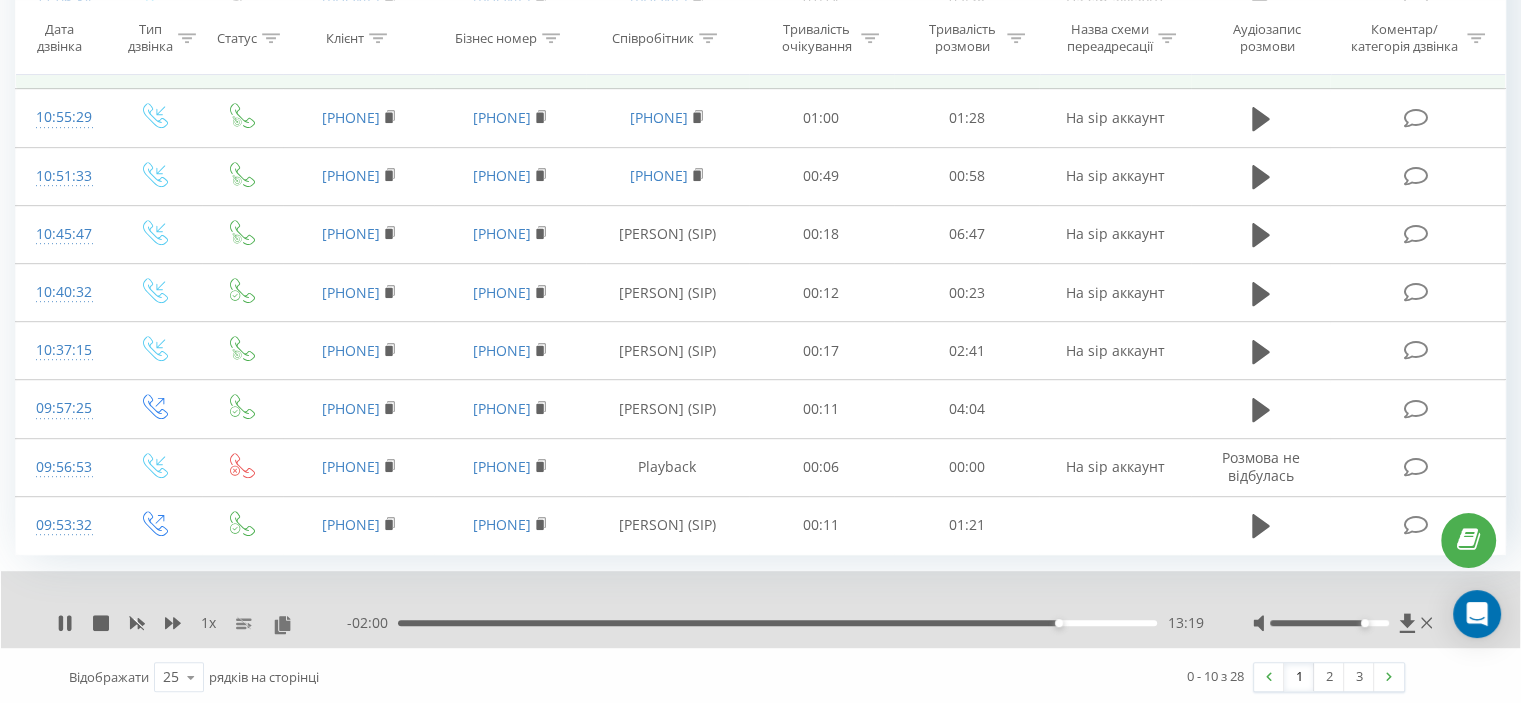 click on "13:19" at bounding box center (777, 623) 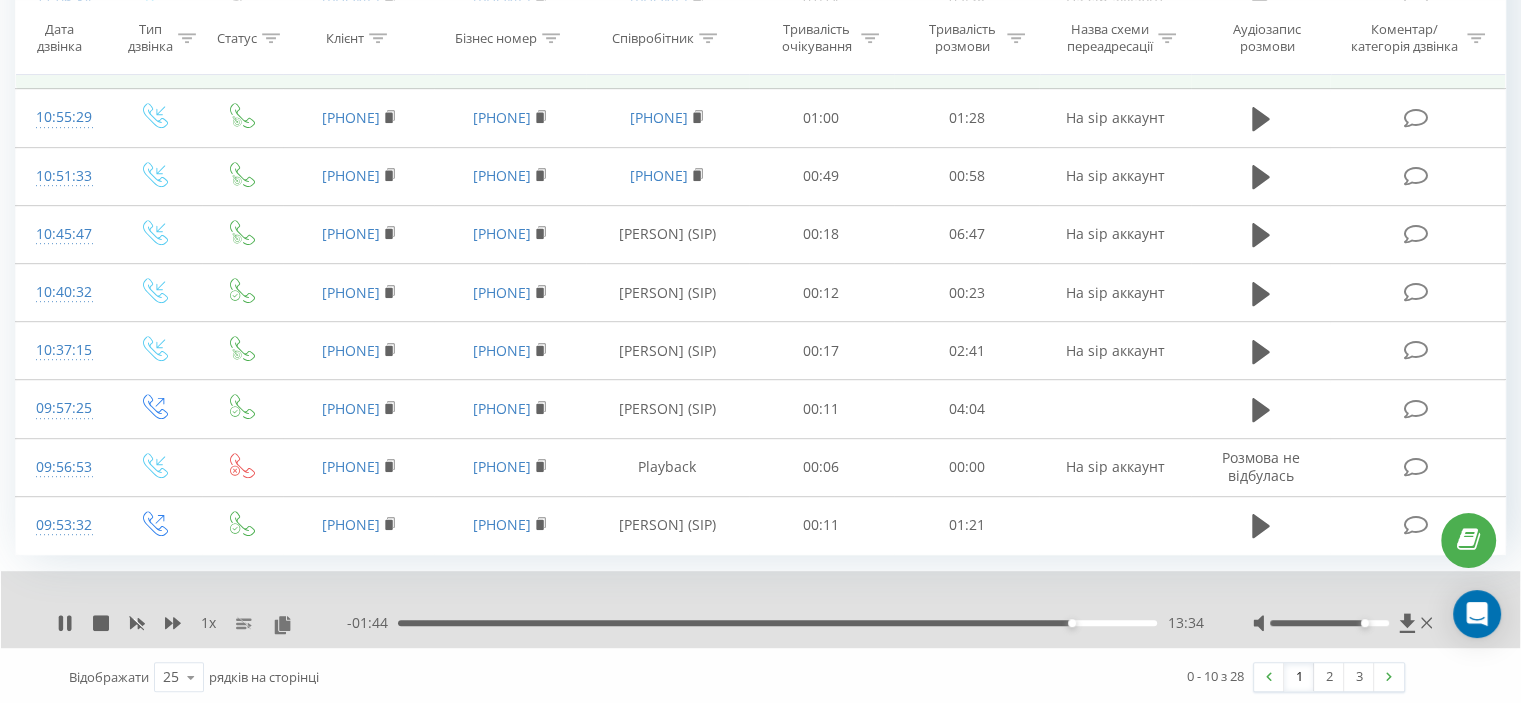 click on "13:34" at bounding box center [777, 623] 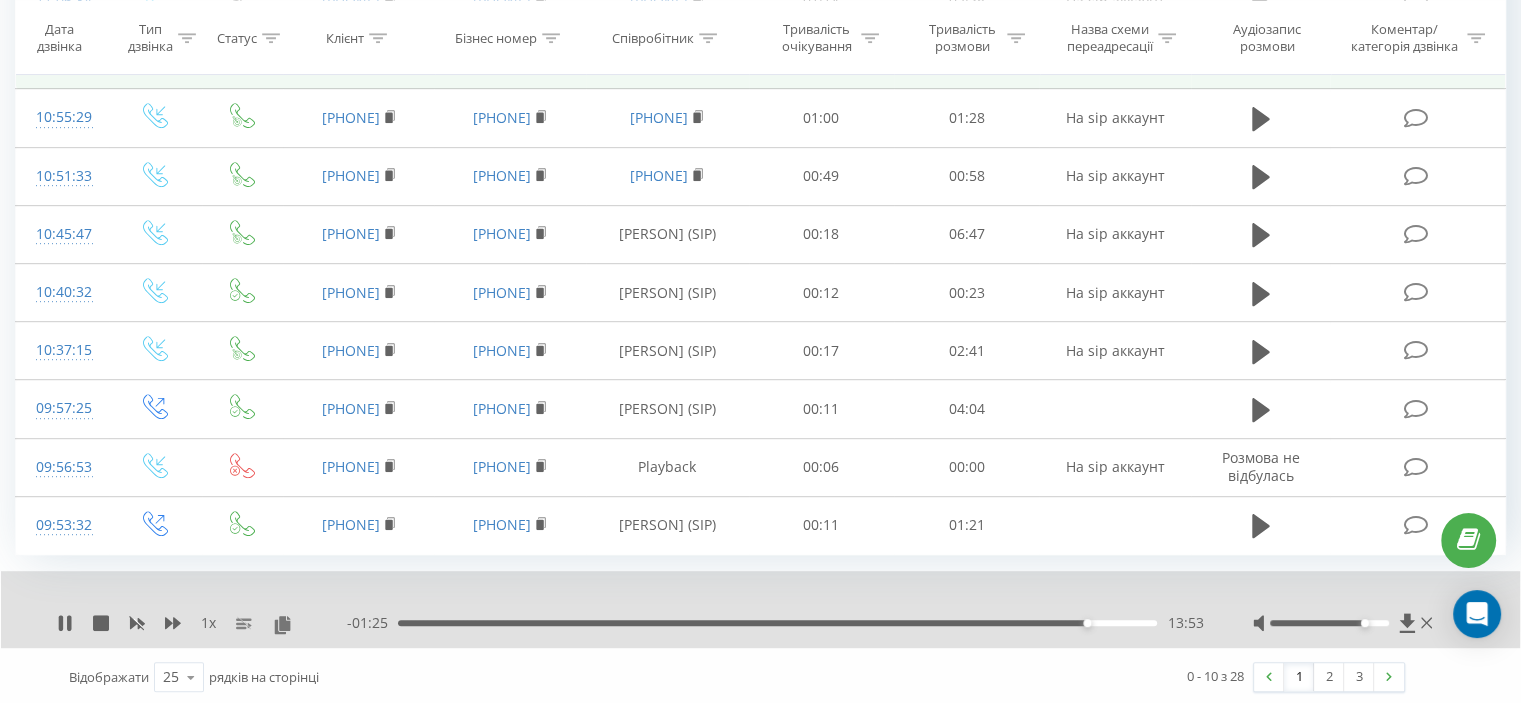 click on "13:53" at bounding box center (777, 623) 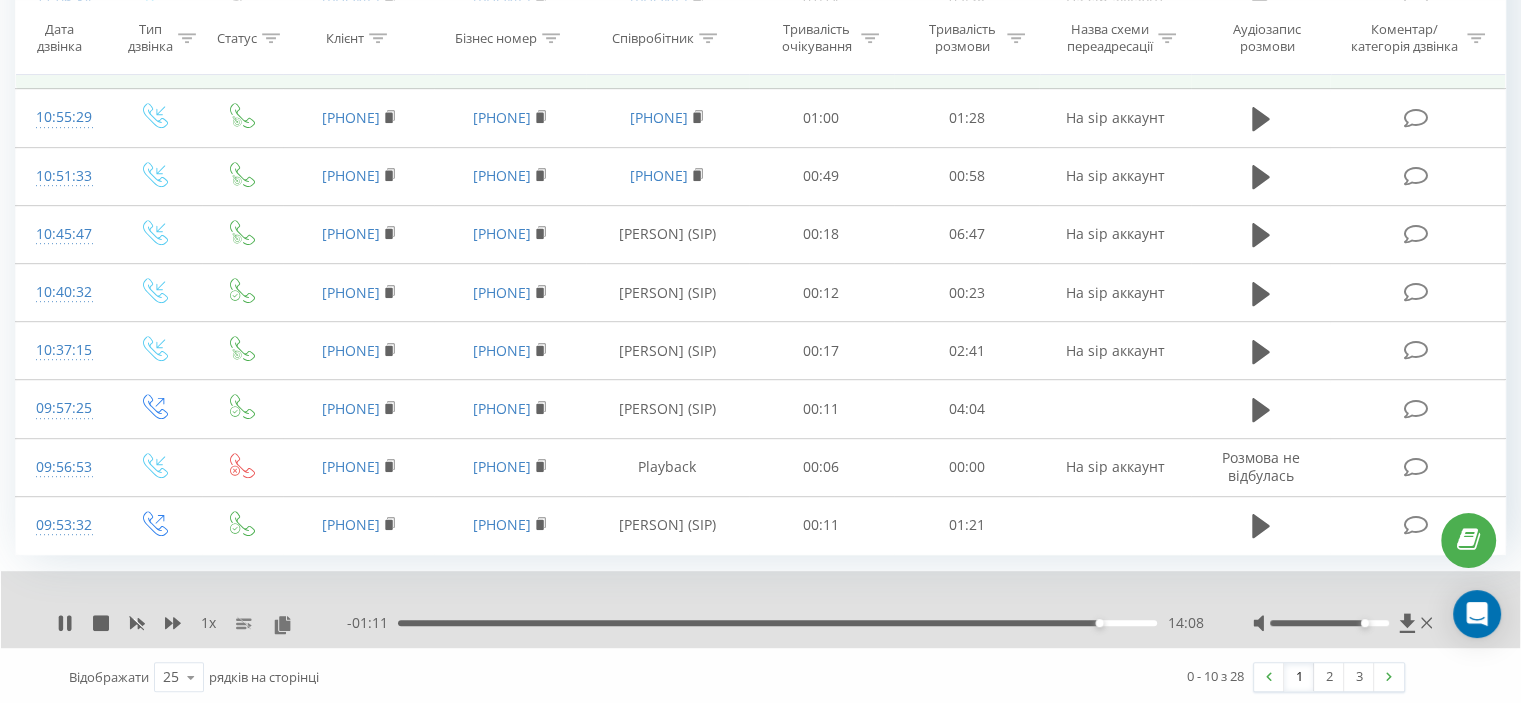 click on "14:08" at bounding box center [777, 623] 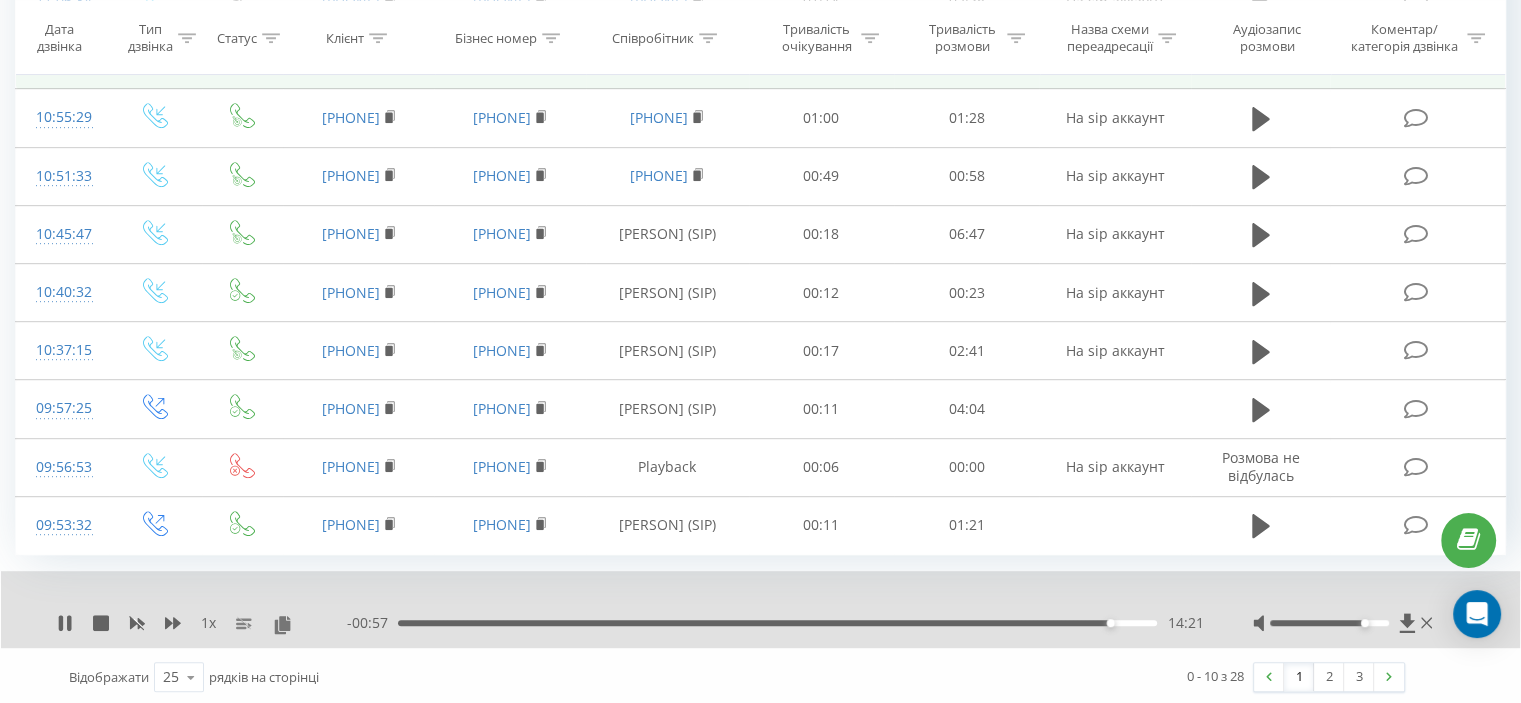 click on "14:21" at bounding box center [777, 623] 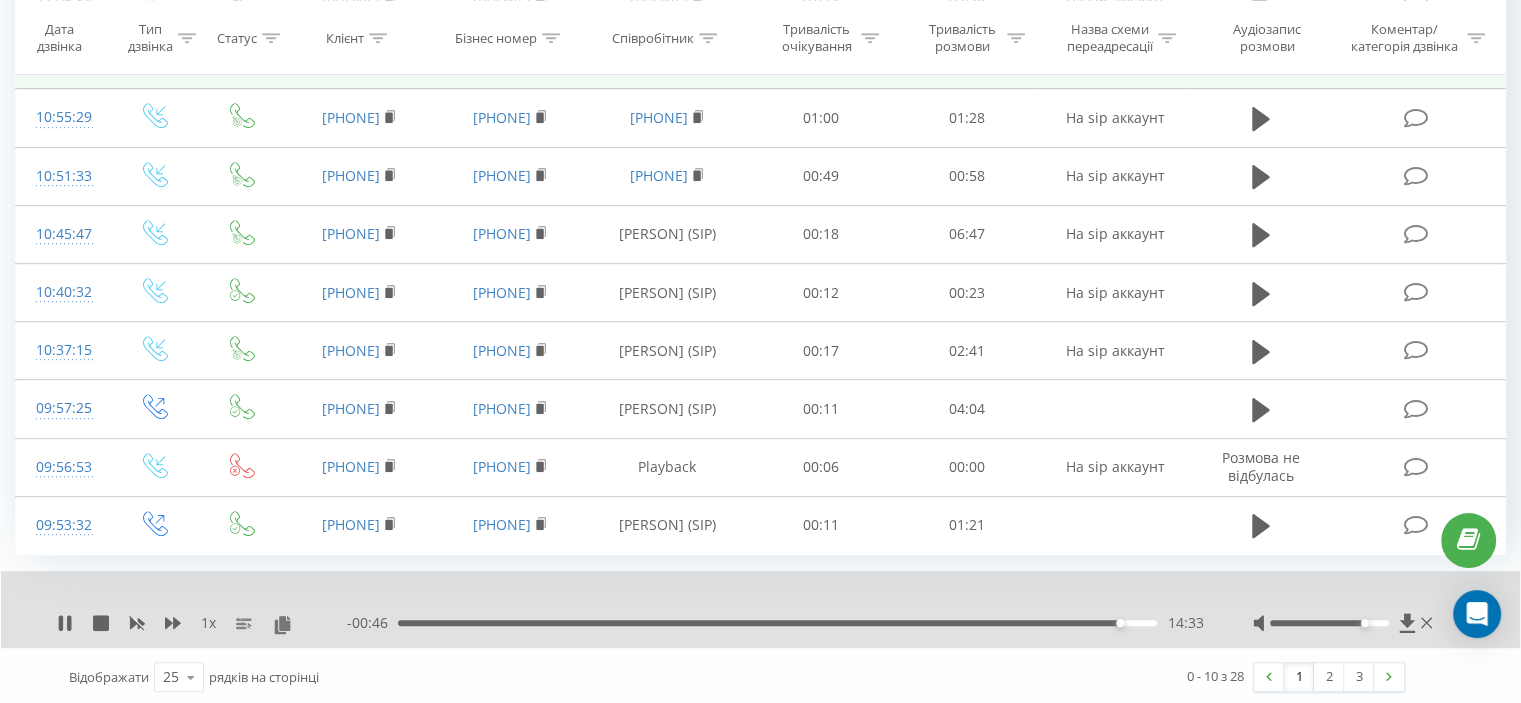 click on "14:33" at bounding box center (777, 623) 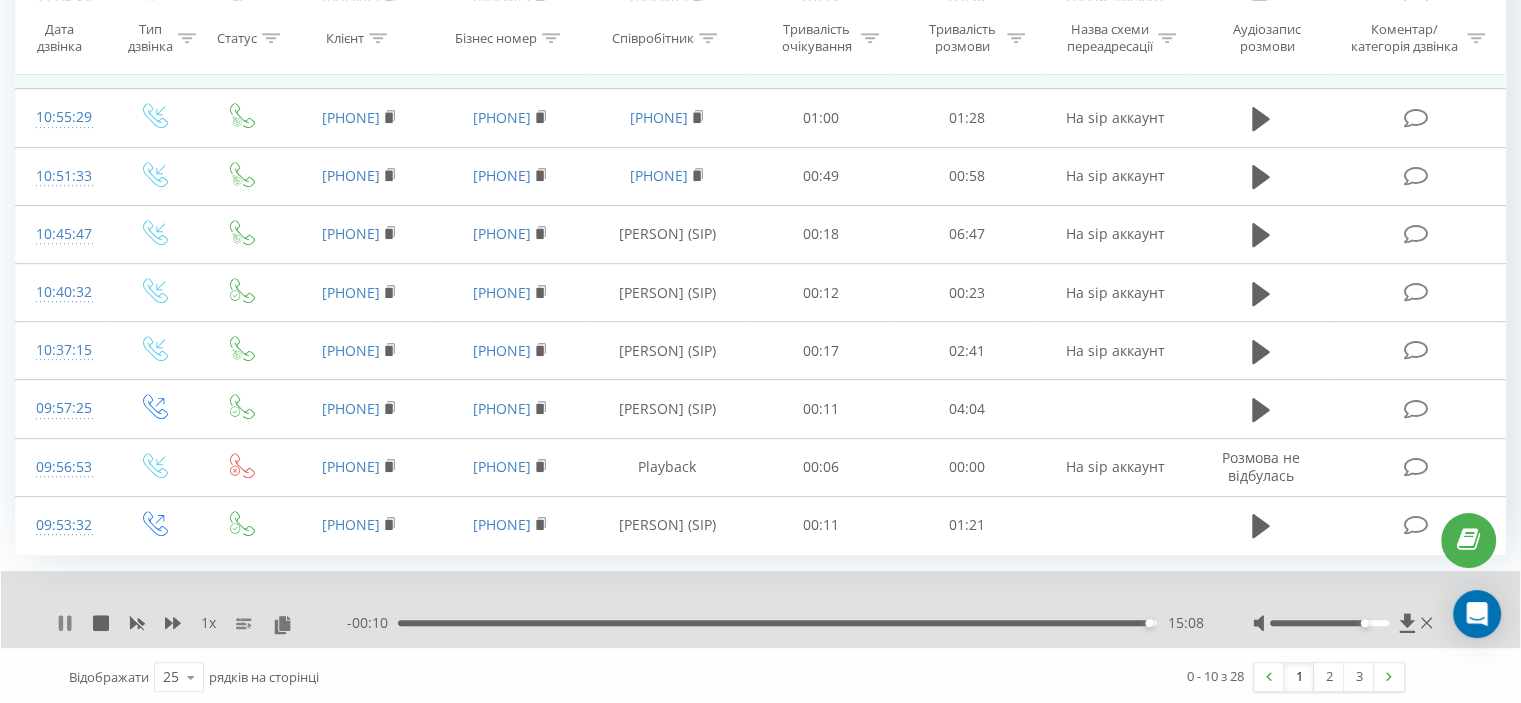 click 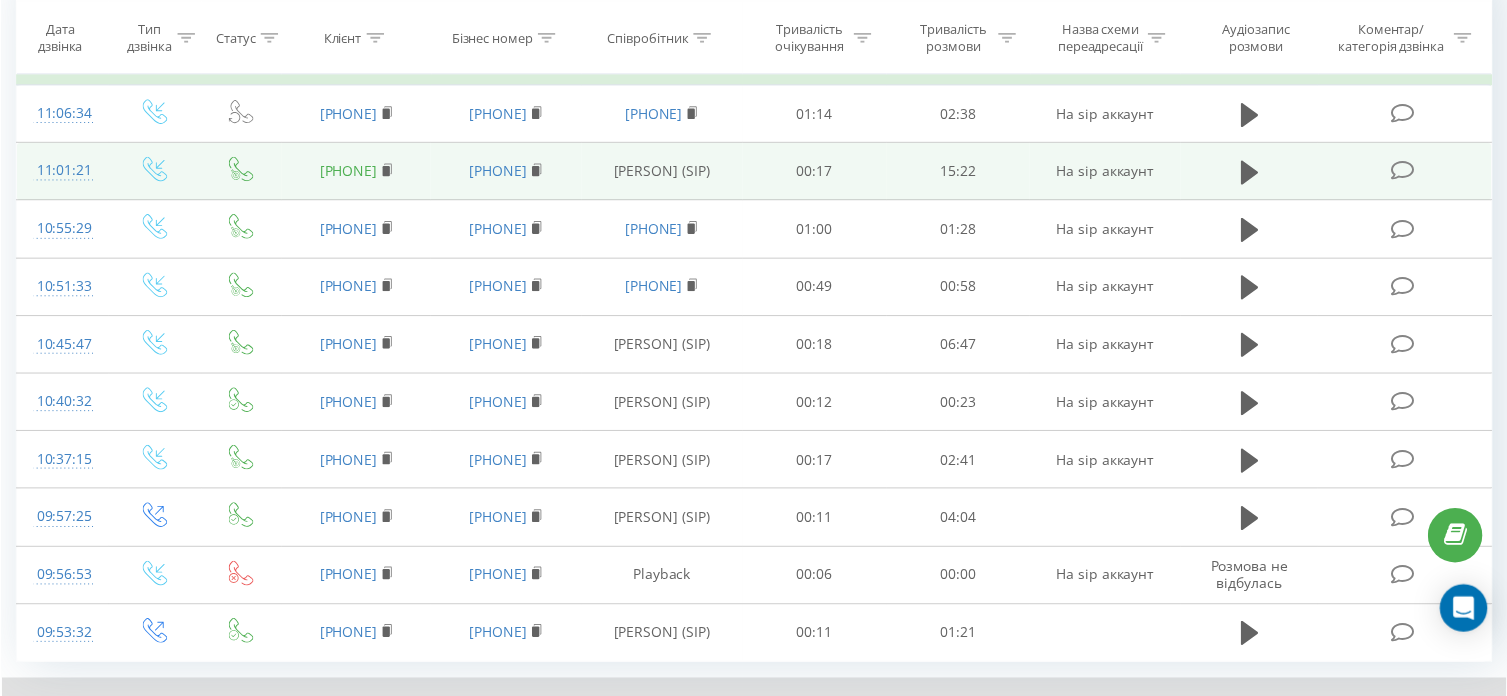scroll, scrollTop: 907, scrollLeft: 0, axis: vertical 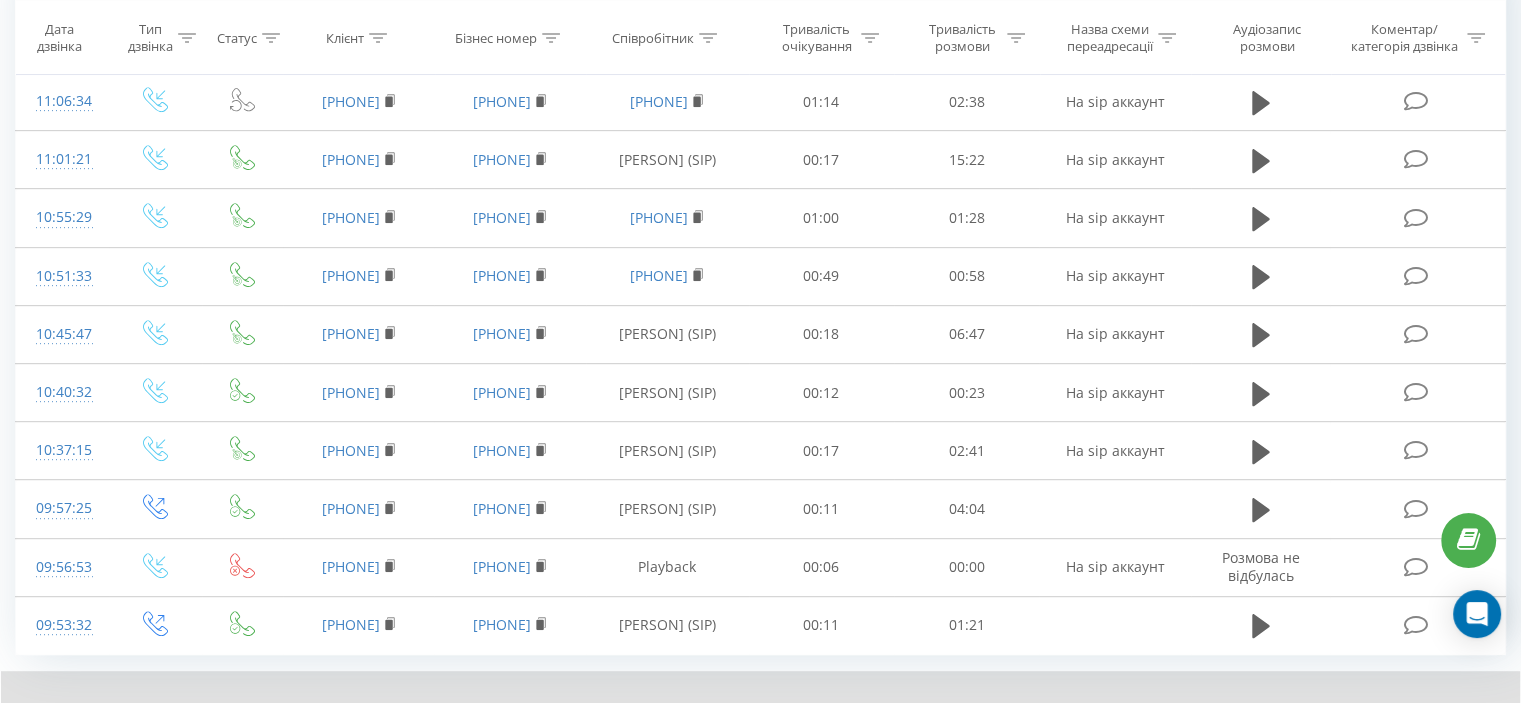 click on "Всі дзвінки Основний Графік Експорт .csv .xls .xlsx 05.08.2025  -  05.08.2025 Коли дані можуть відрізнятися вiд інших систем Зведена статистика дзвінків за вказаними фільтрами за обраний період Всього дзвінків 28 date totalCalls 05.08.25 28 05.08.25 Прийнятих дзвінків 17 date answeredCalls 05.08.25 17 date answeredCalls 05.08.25 17 05.08.25 Цільових дзвінків 6 date properCalls 05.08.25 6 date properCalls 05.08.25 6 05.08.25 Дзвонили вперше 9 date uniqueCalls 05.08.25 9 date uniqueCalls 05.08.25 9 05.08.25 Тривалість усіх дзвінків 49м 44с date allConversationsLength 05.08.25 2,984 date allConversationsLength 05.08.25 2,984 05.08.25 Середня тривалість розмови 1м 47с date averageConversationTime 05.08.25 106 date averageConversationTime 05.08.25 106 05.08.25 25с date 24 date" at bounding box center (760, -20) 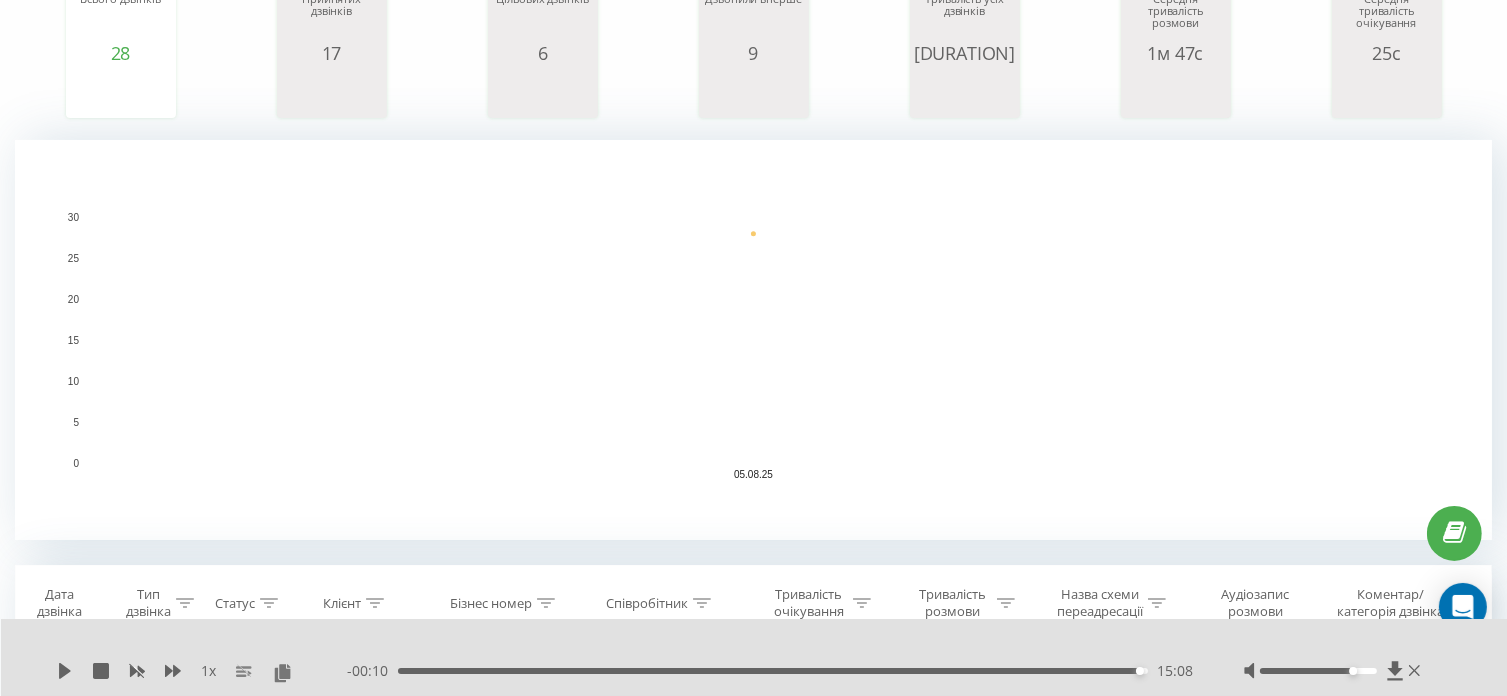 scroll, scrollTop: 0, scrollLeft: 0, axis: both 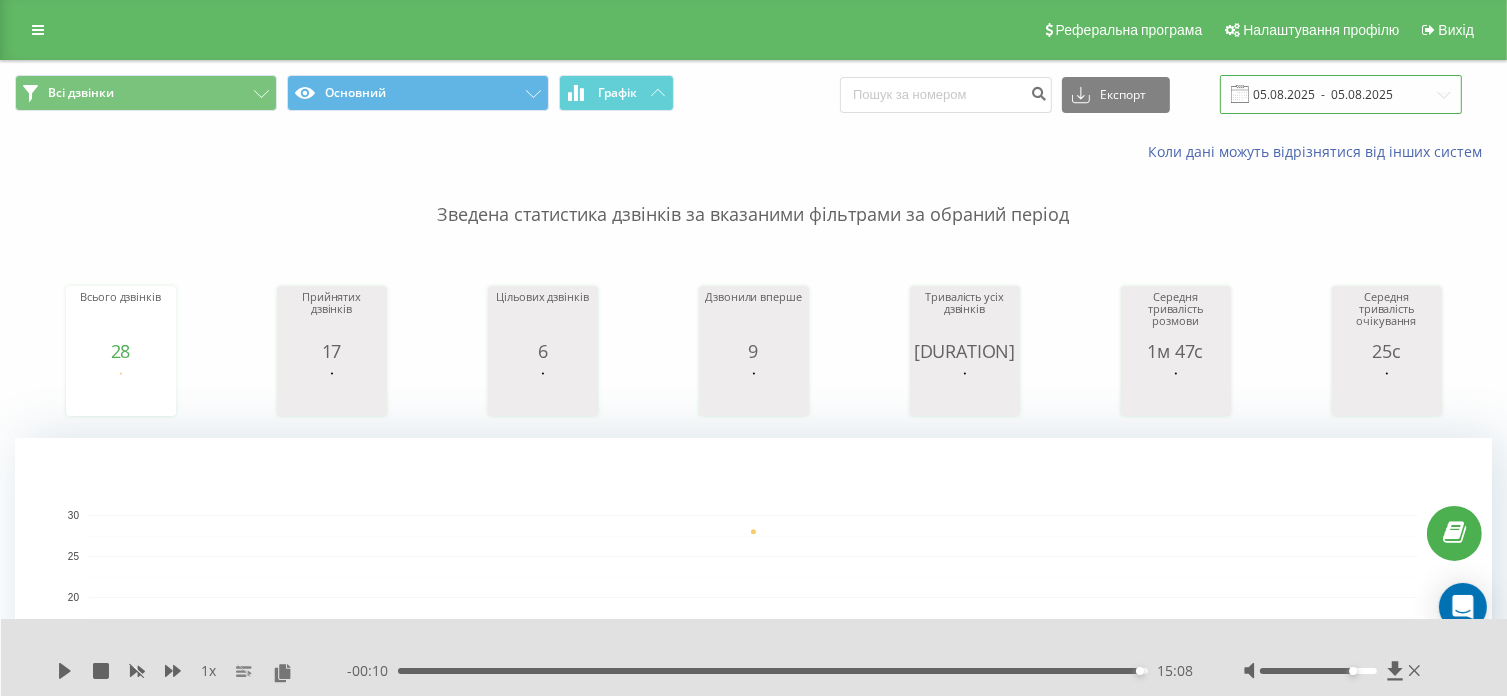 click on "05.08.2025  -  05.08.2025" at bounding box center (1341, 94) 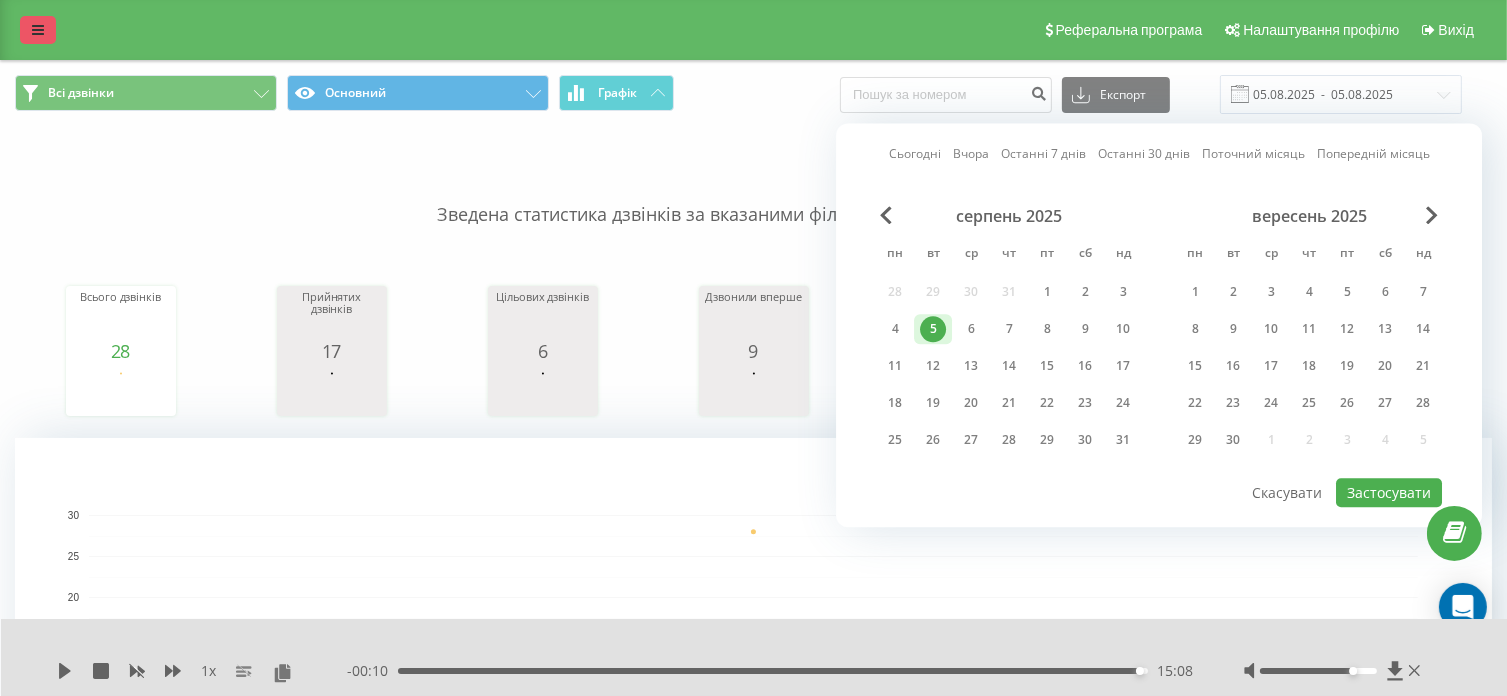 click at bounding box center (38, 30) 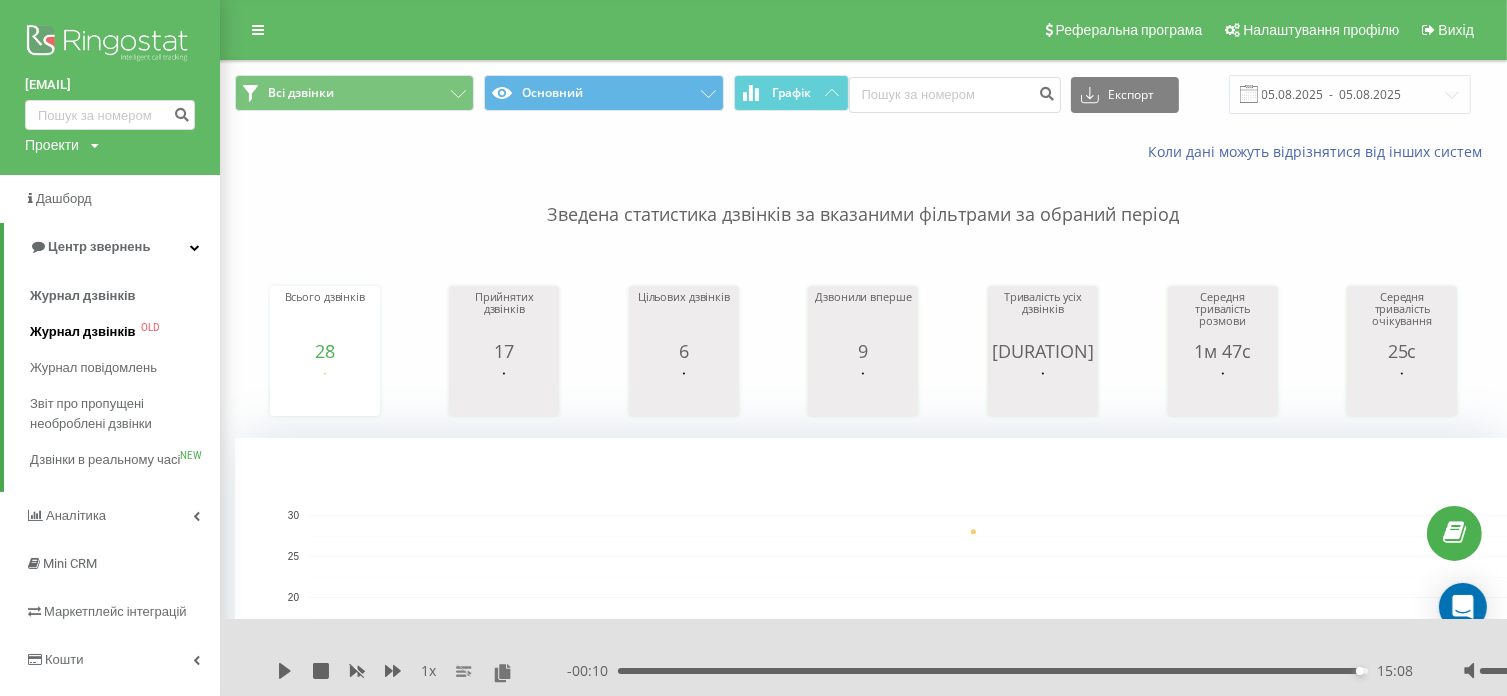 click on "Журнал дзвінків" at bounding box center (83, 332) 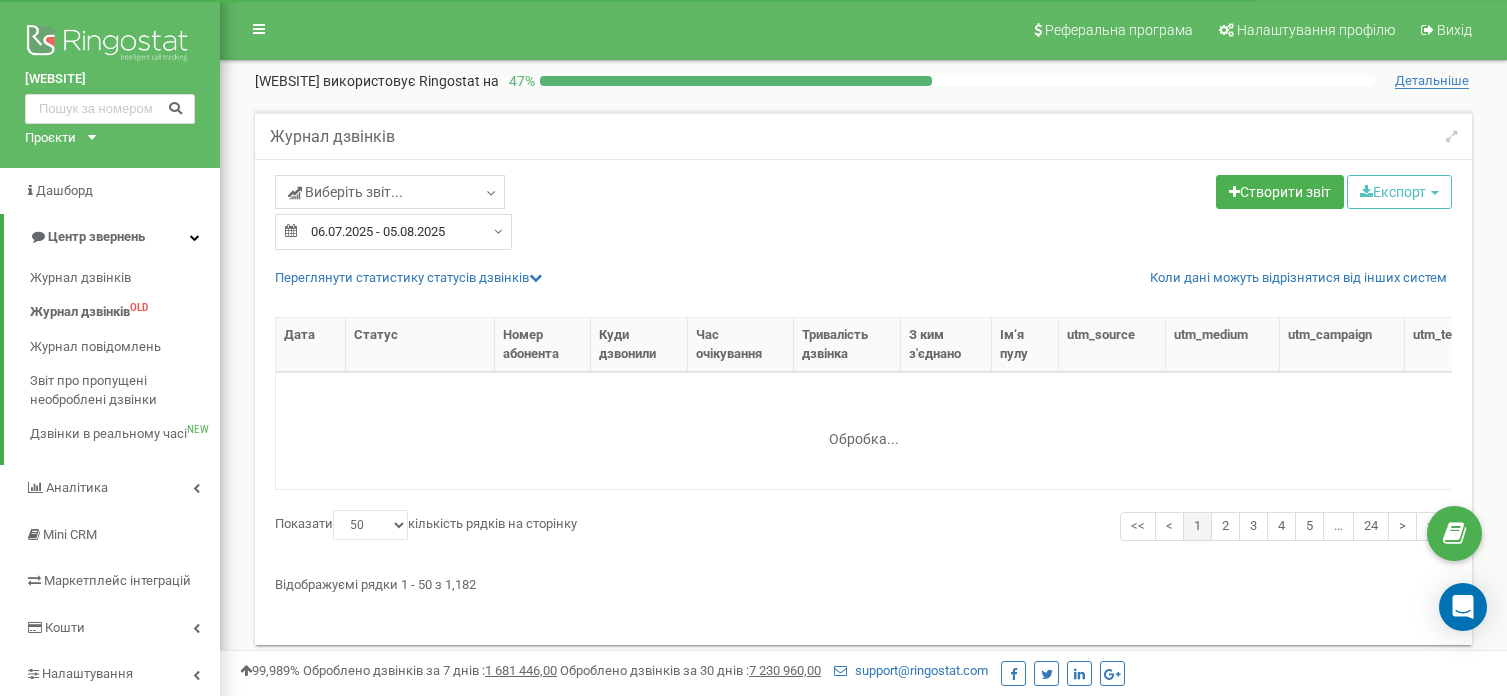 select on "50" 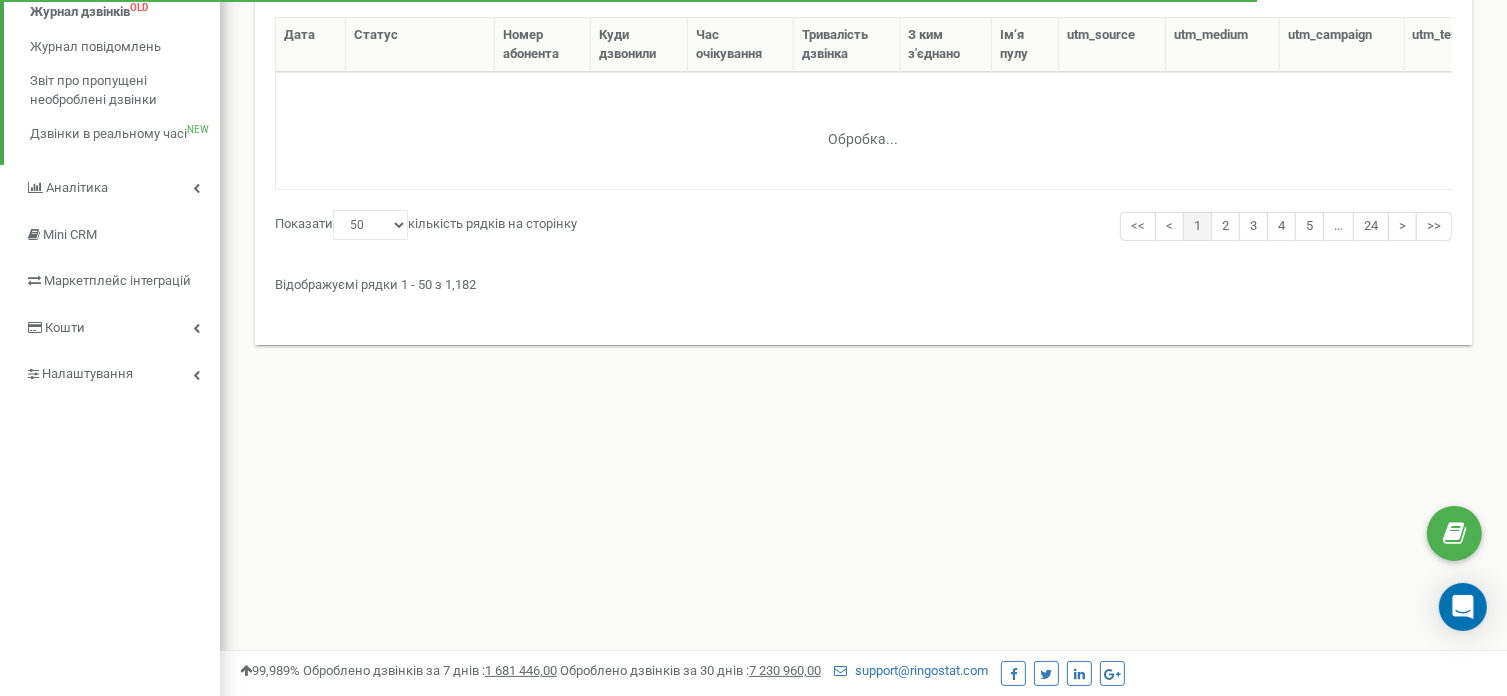 scroll, scrollTop: 0, scrollLeft: 0, axis: both 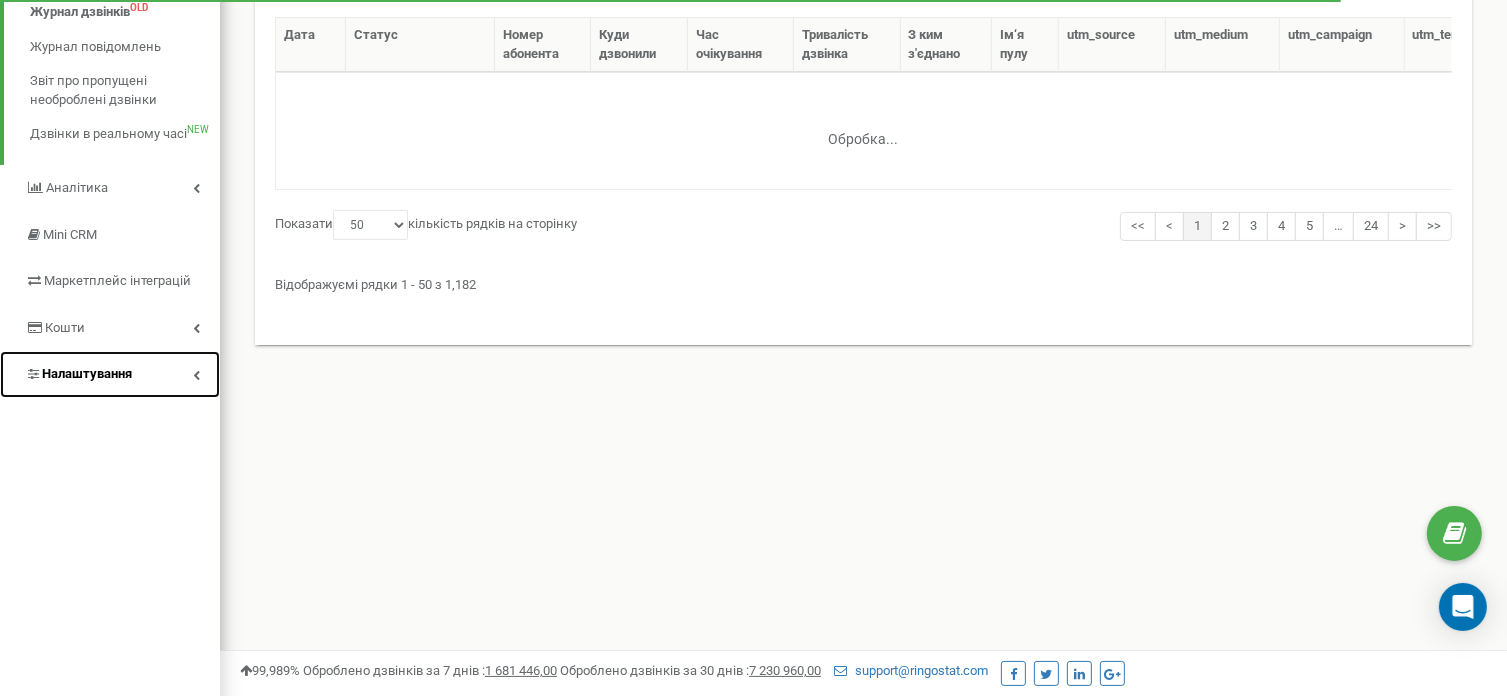 click on "Налаштування" at bounding box center [87, 373] 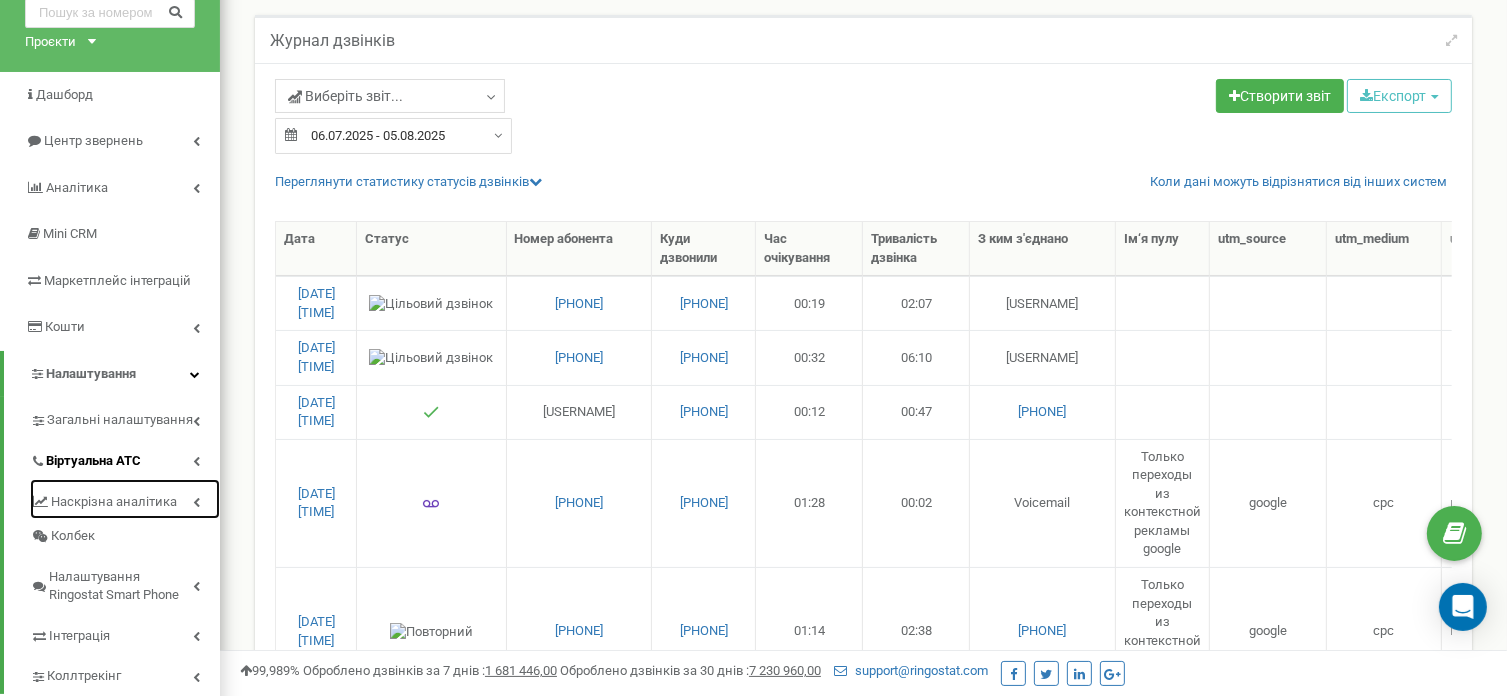 click on "Наскрізна аналітика" at bounding box center (125, 499) 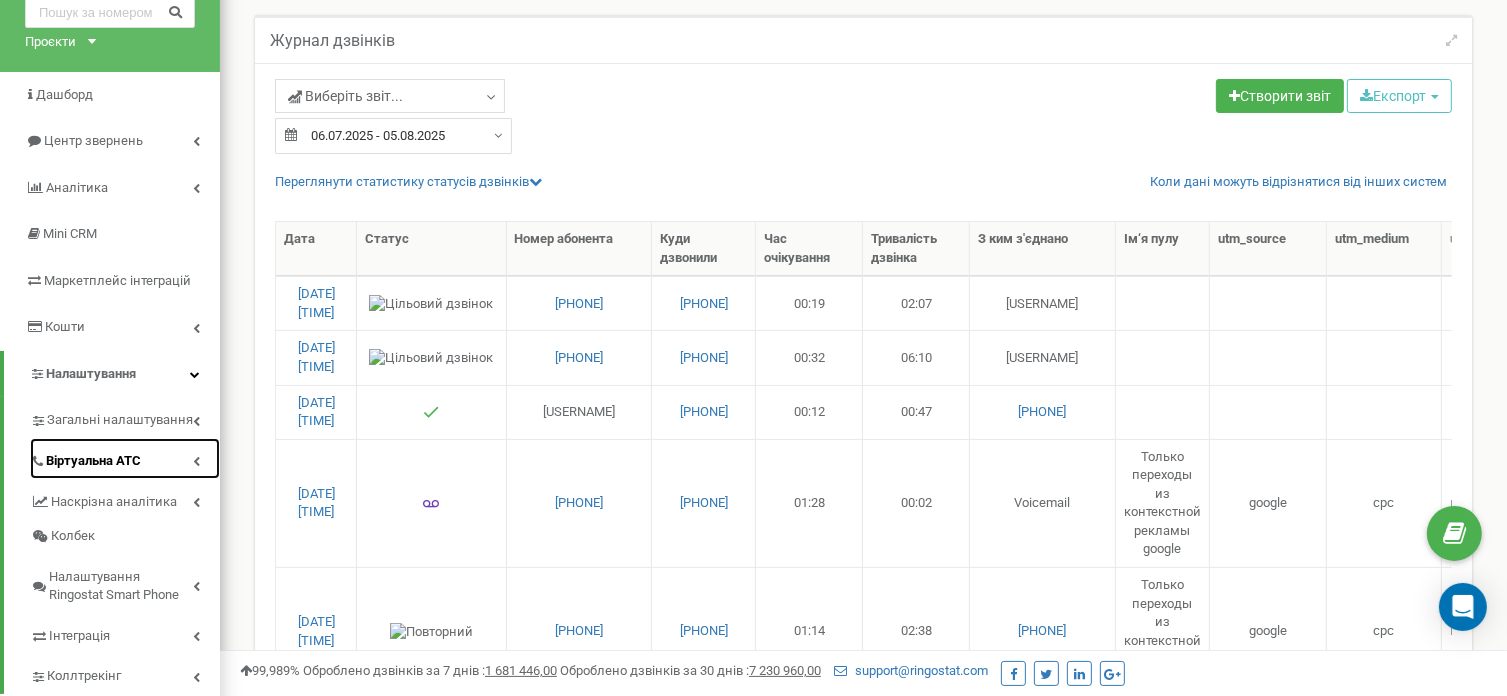 click on "Віртуальна АТС" at bounding box center [93, 461] 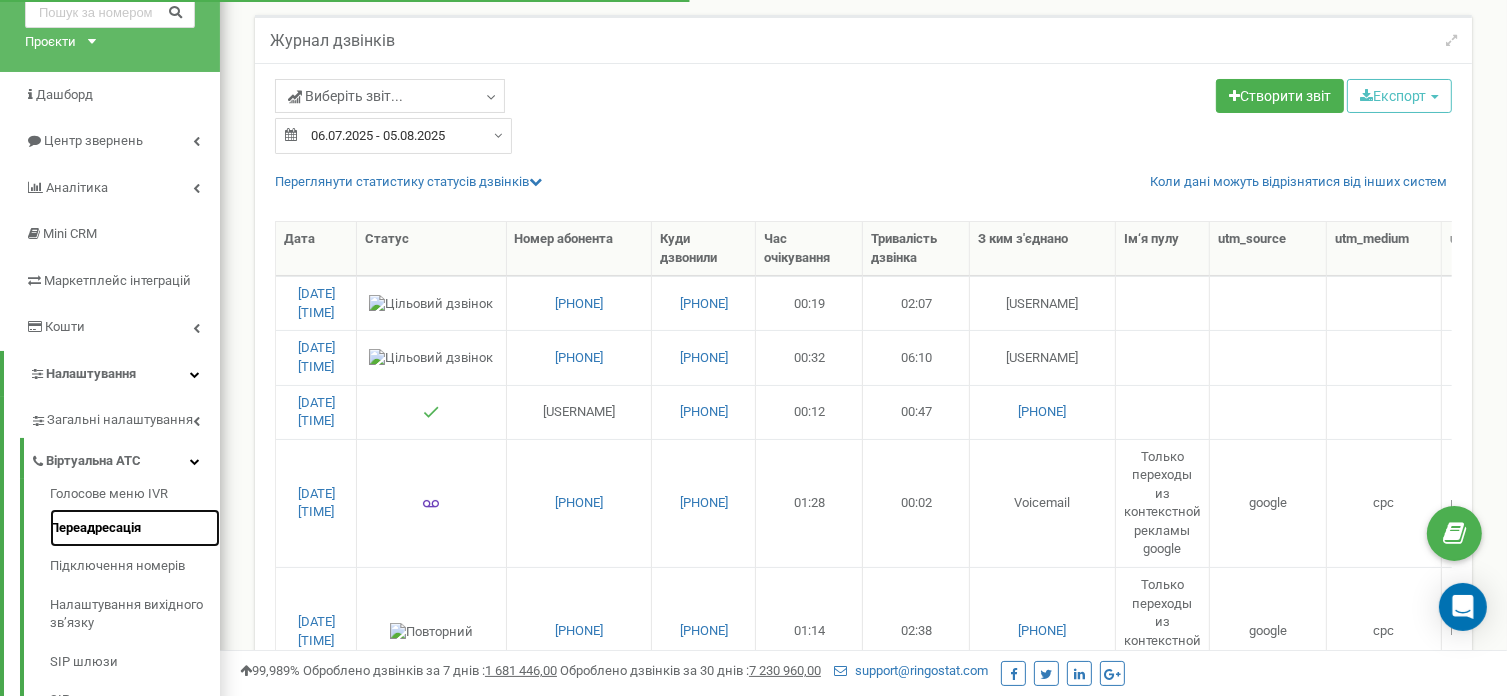 click on "Переадресація" at bounding box center (135, 528) 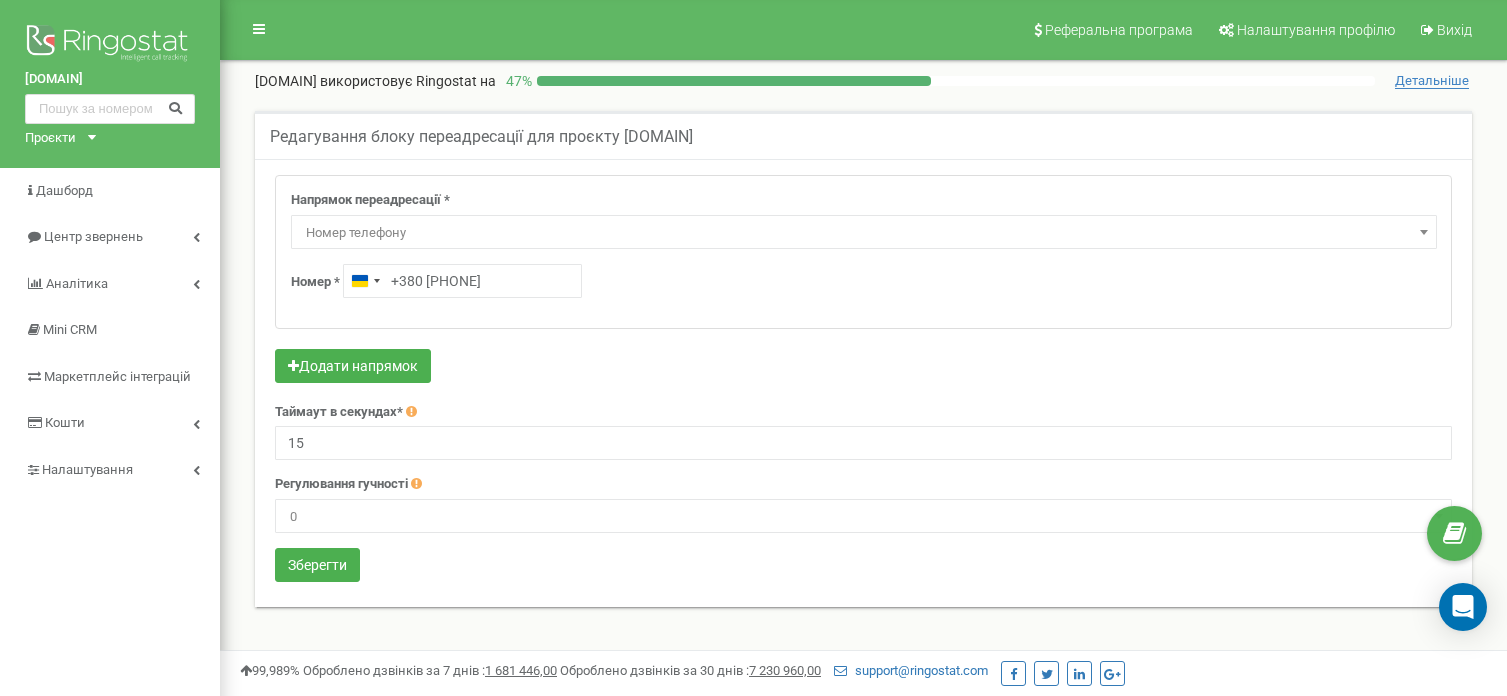 scroll, scrollTop: 0, scrollLeft: 0, axis: both 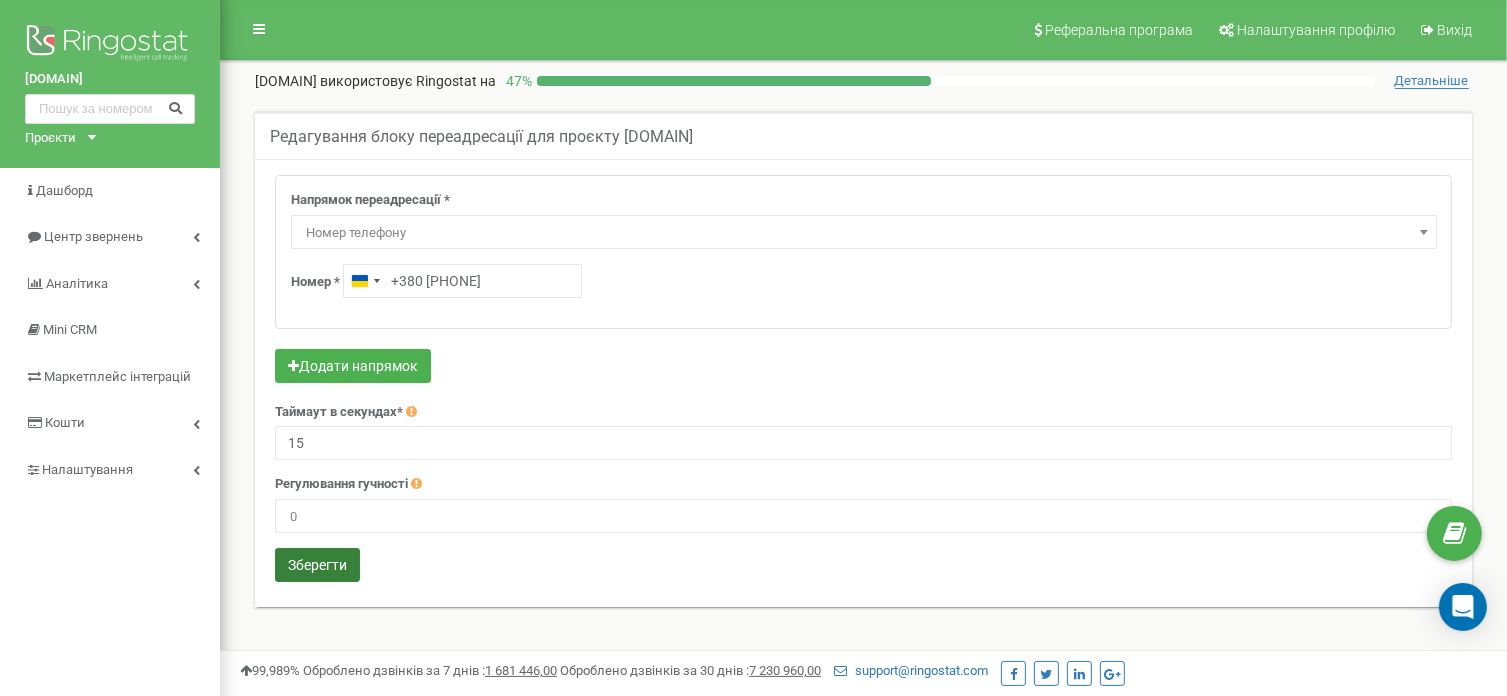 type on "+380 97 673 7788" 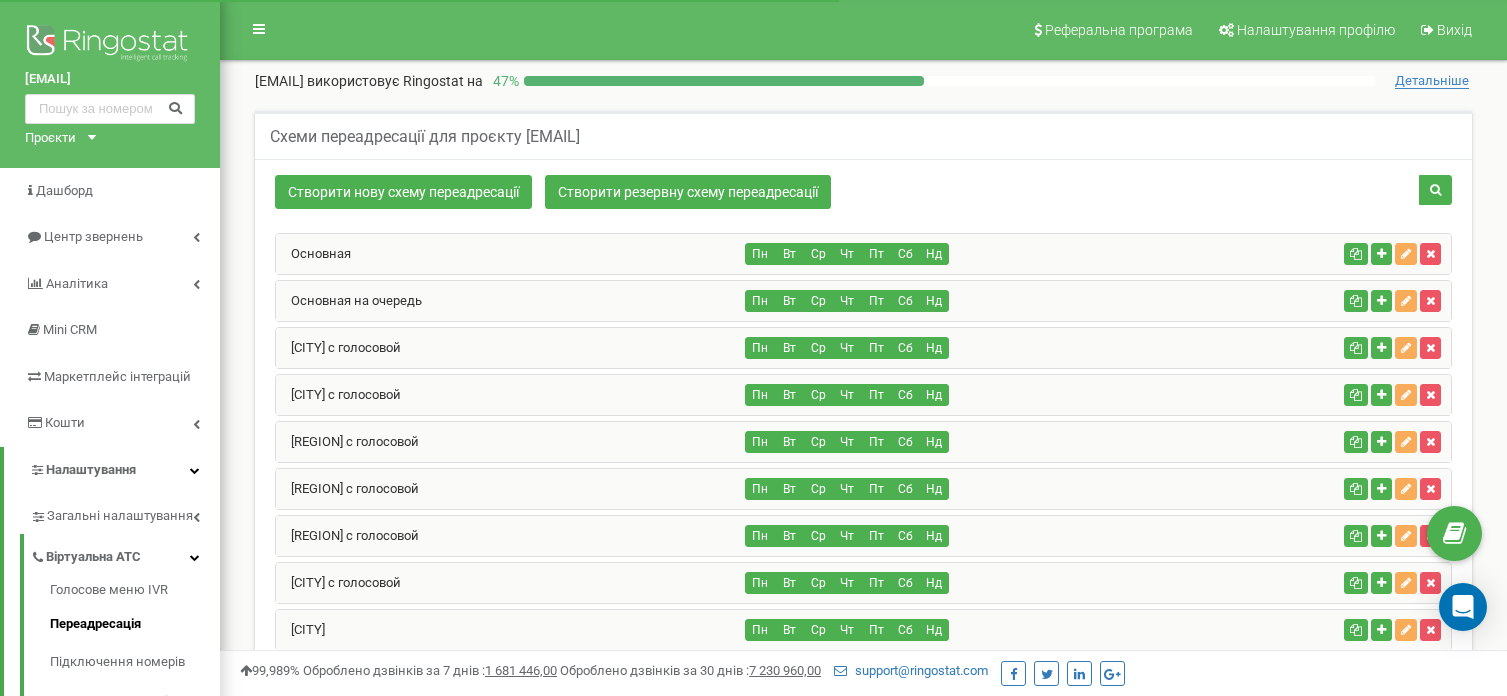 scroll, scrollTop: 1149, scrollLeft: 0, axis: vertical 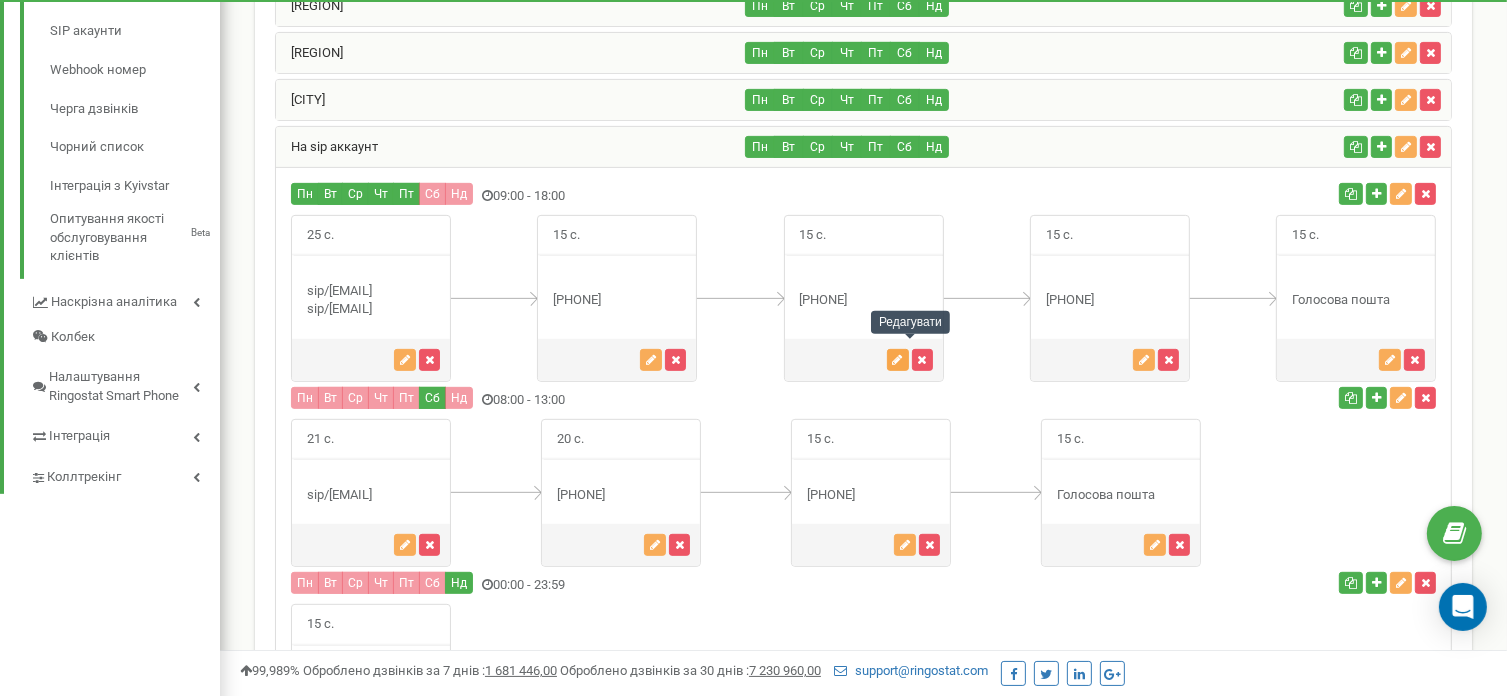 click at bounding box center [898, 360] 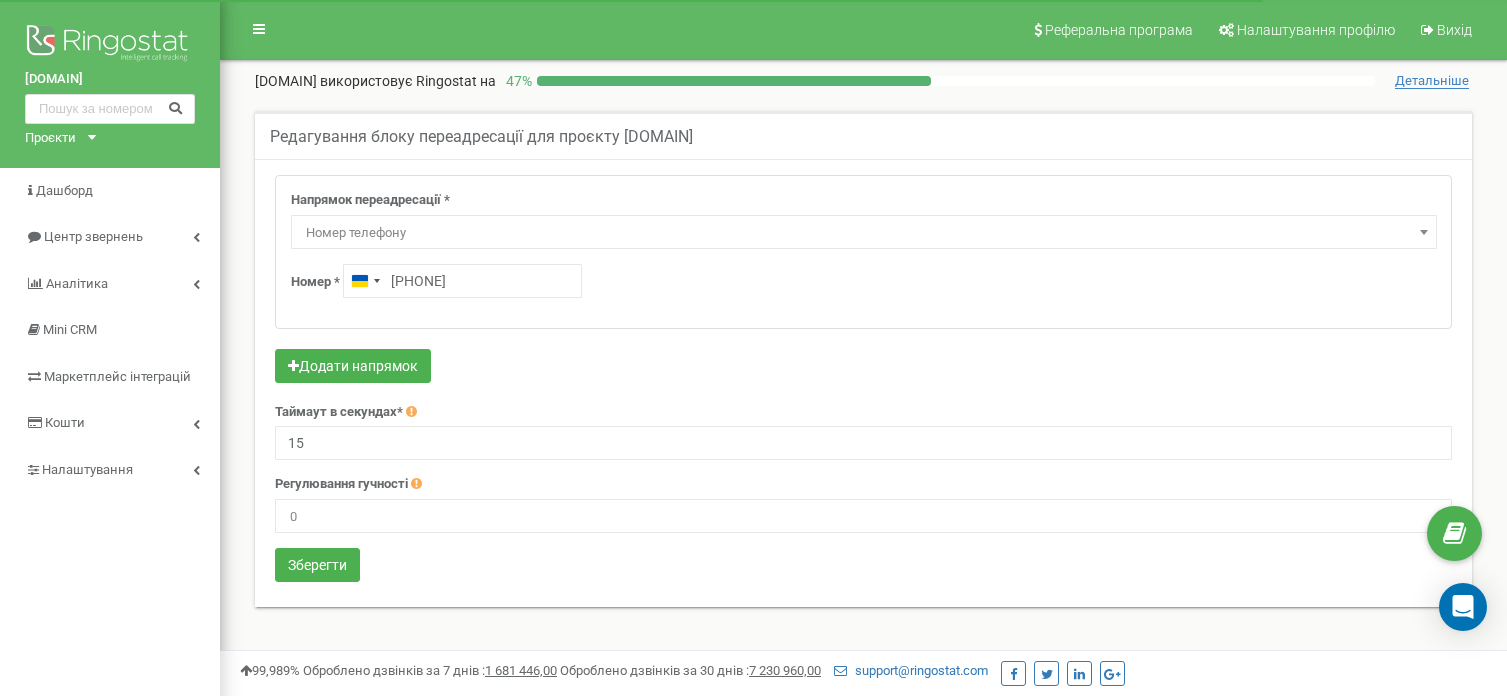 scroll, scrollTop: 0, scrollLeft: 0, axis: both 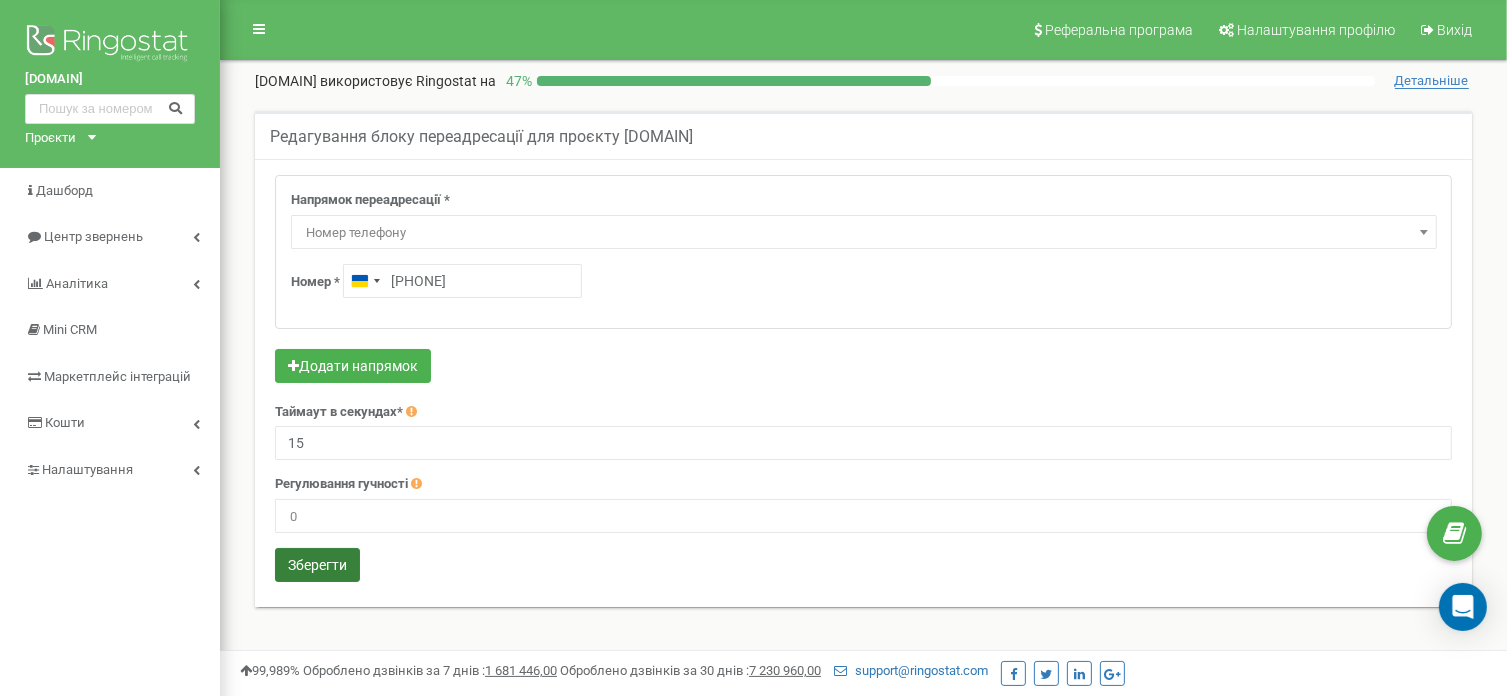 type on "[PHONE]" 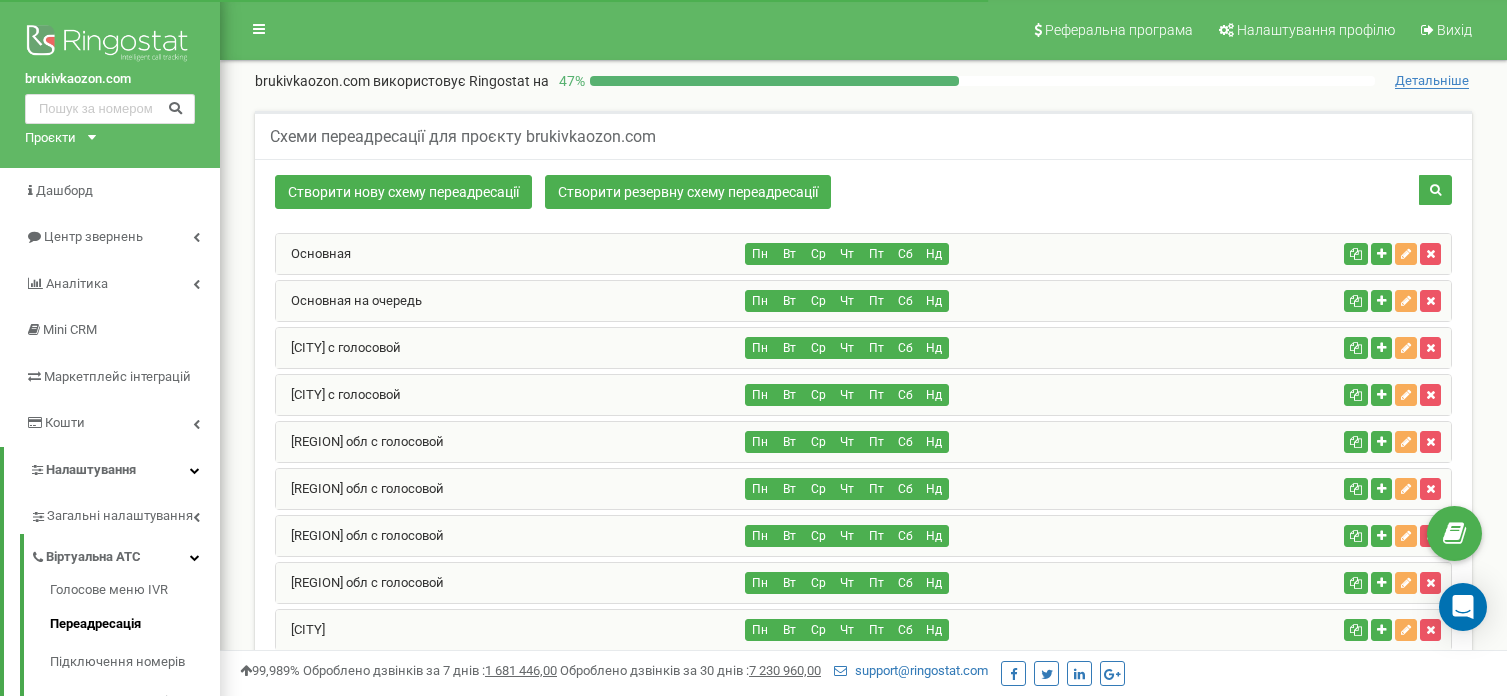 scroll, scrollTop: 924, scrollLeft: 0, axis: vertical 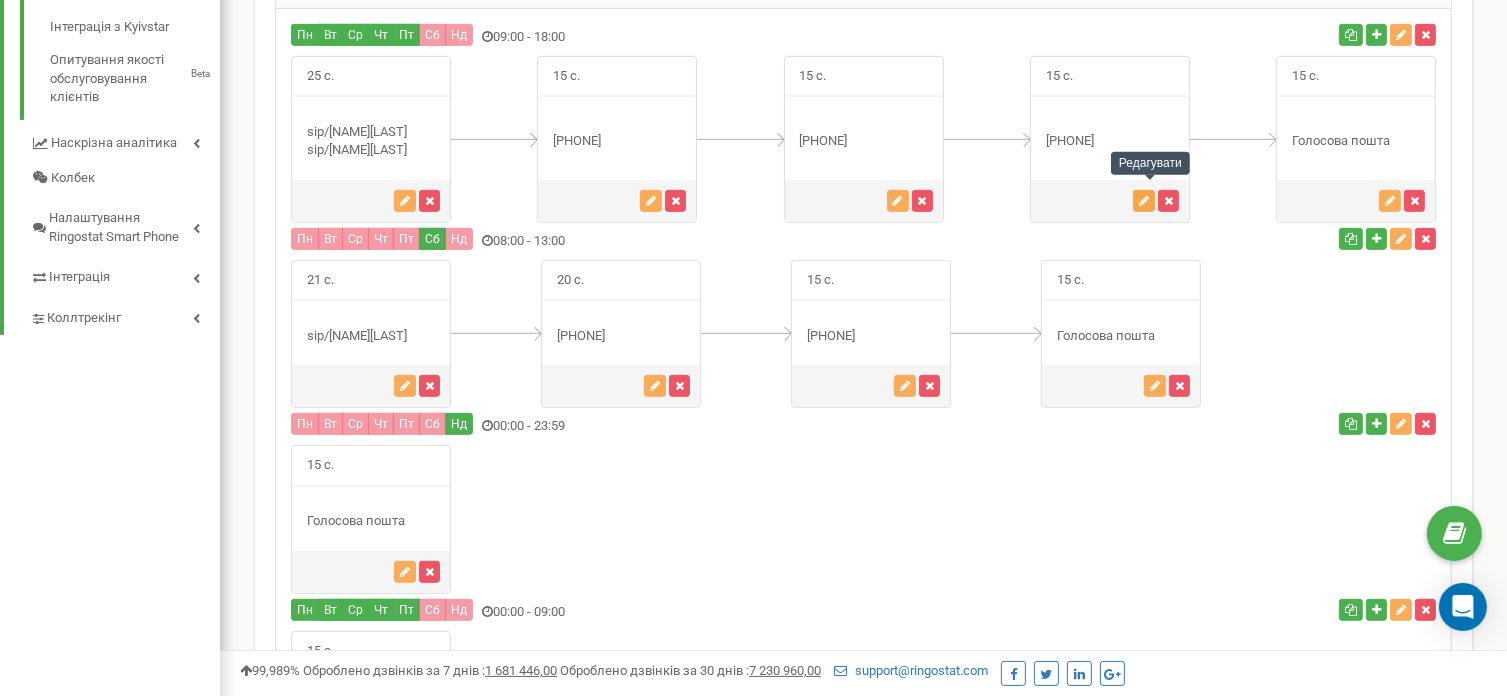 click at bounding box center [1144, 201] 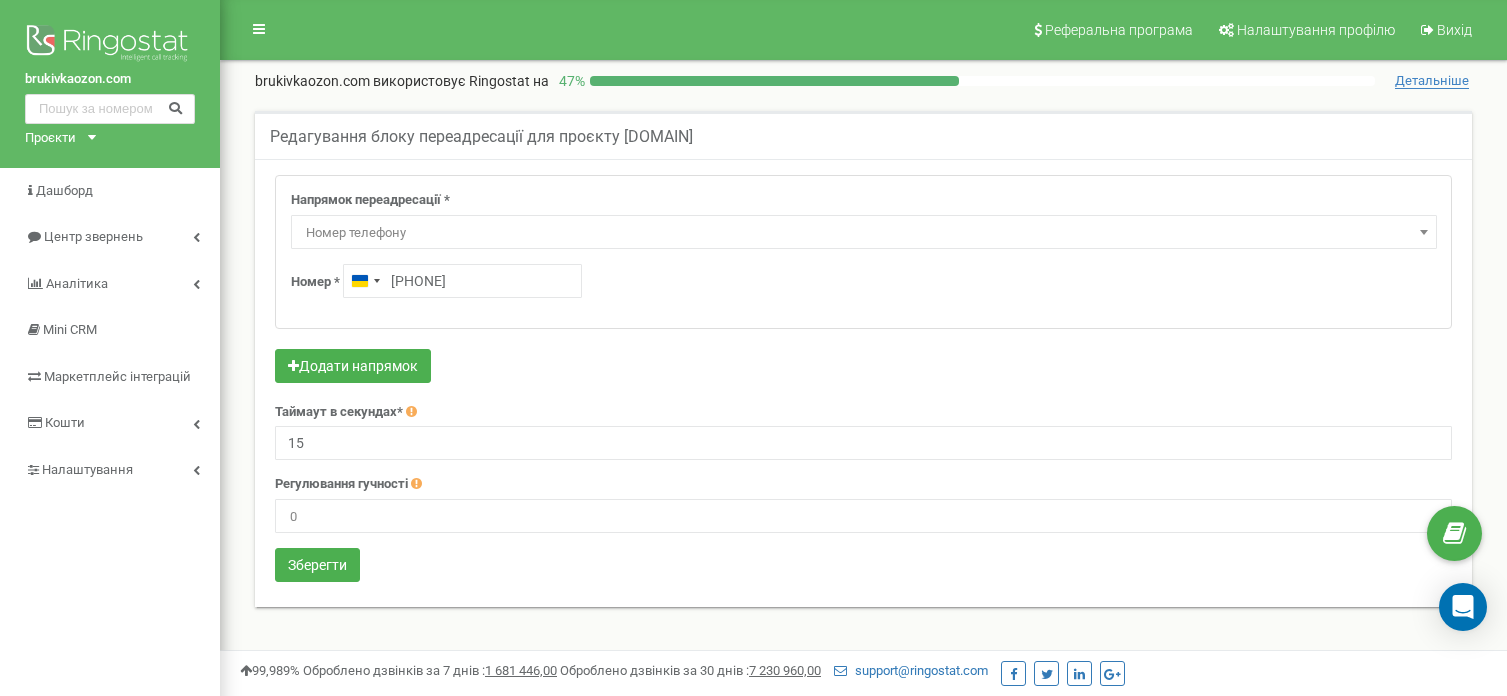 scroll, scrollTop: 0, scrollLeft: 0, axis: both 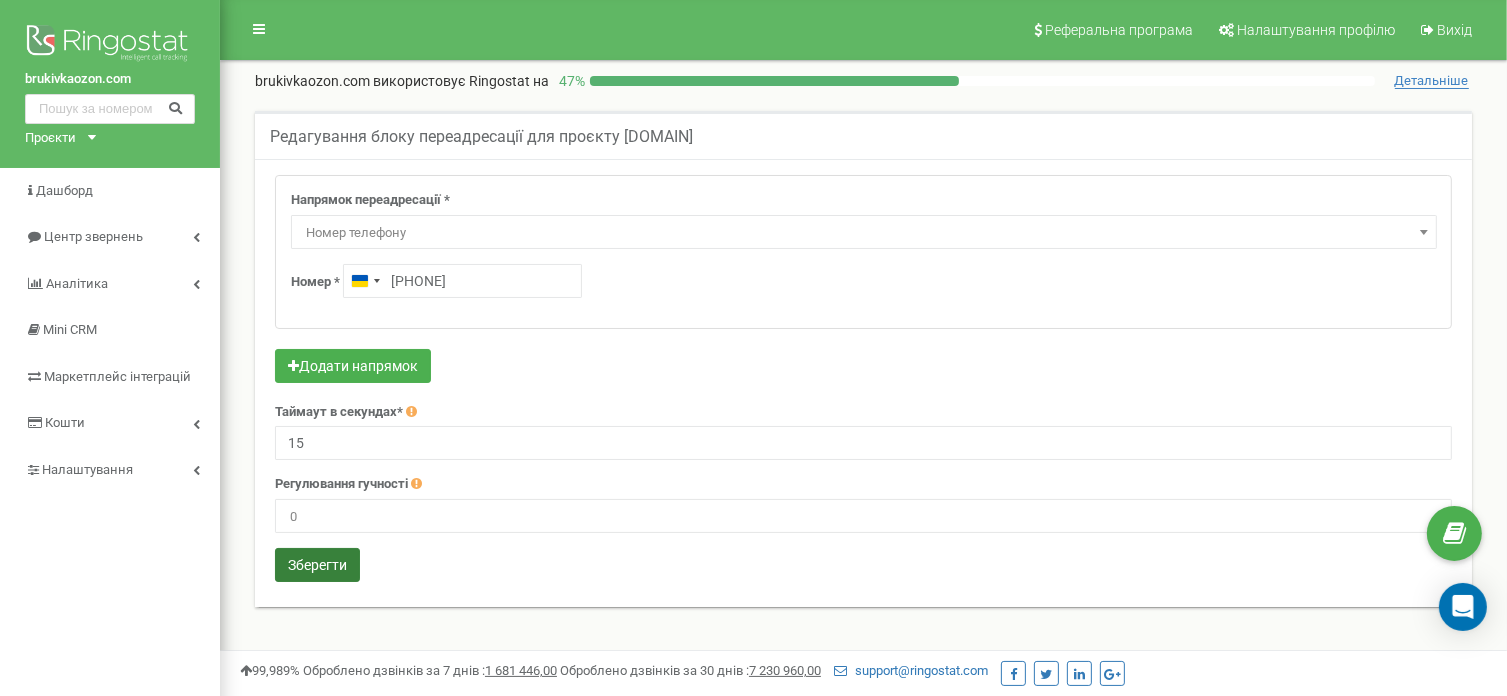type on "+380 67 673 7798" 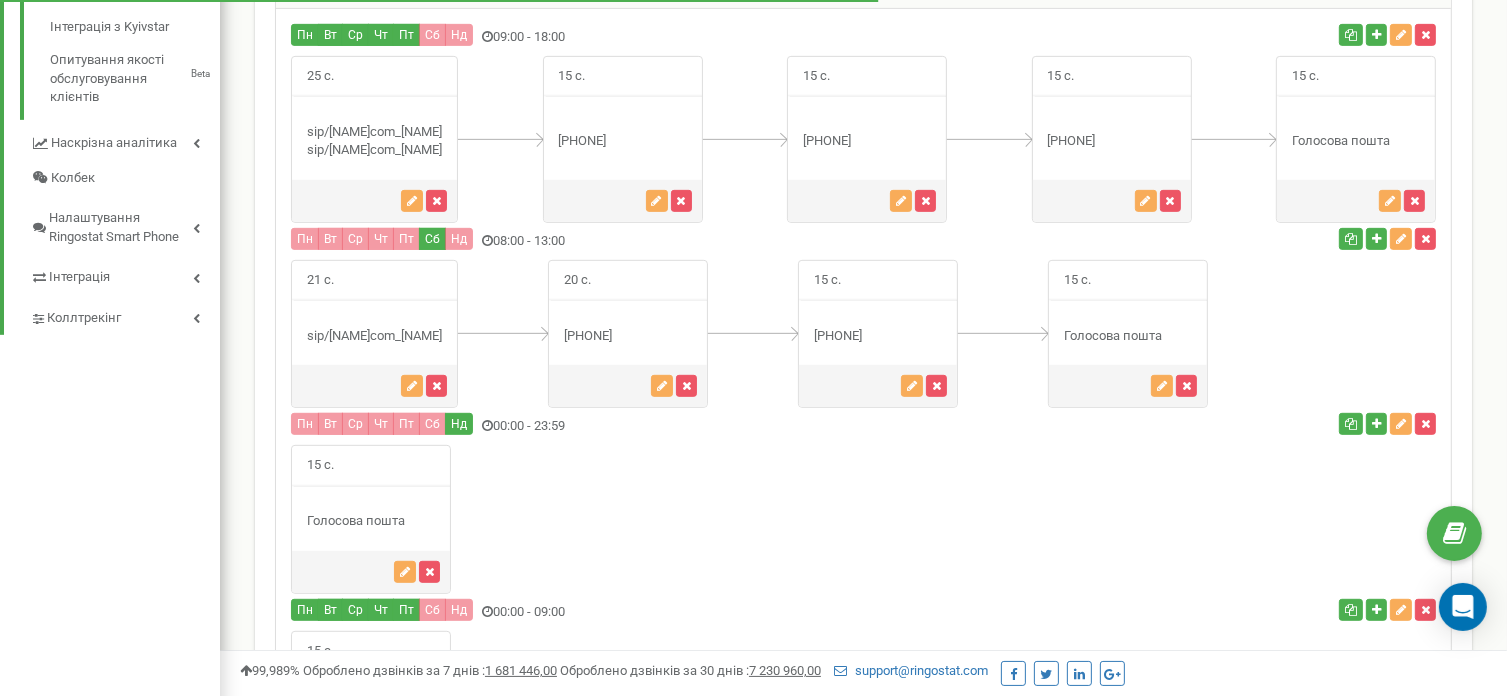 scroll, scrollTop: 924, scrollLeft: 0, axis: vertical 